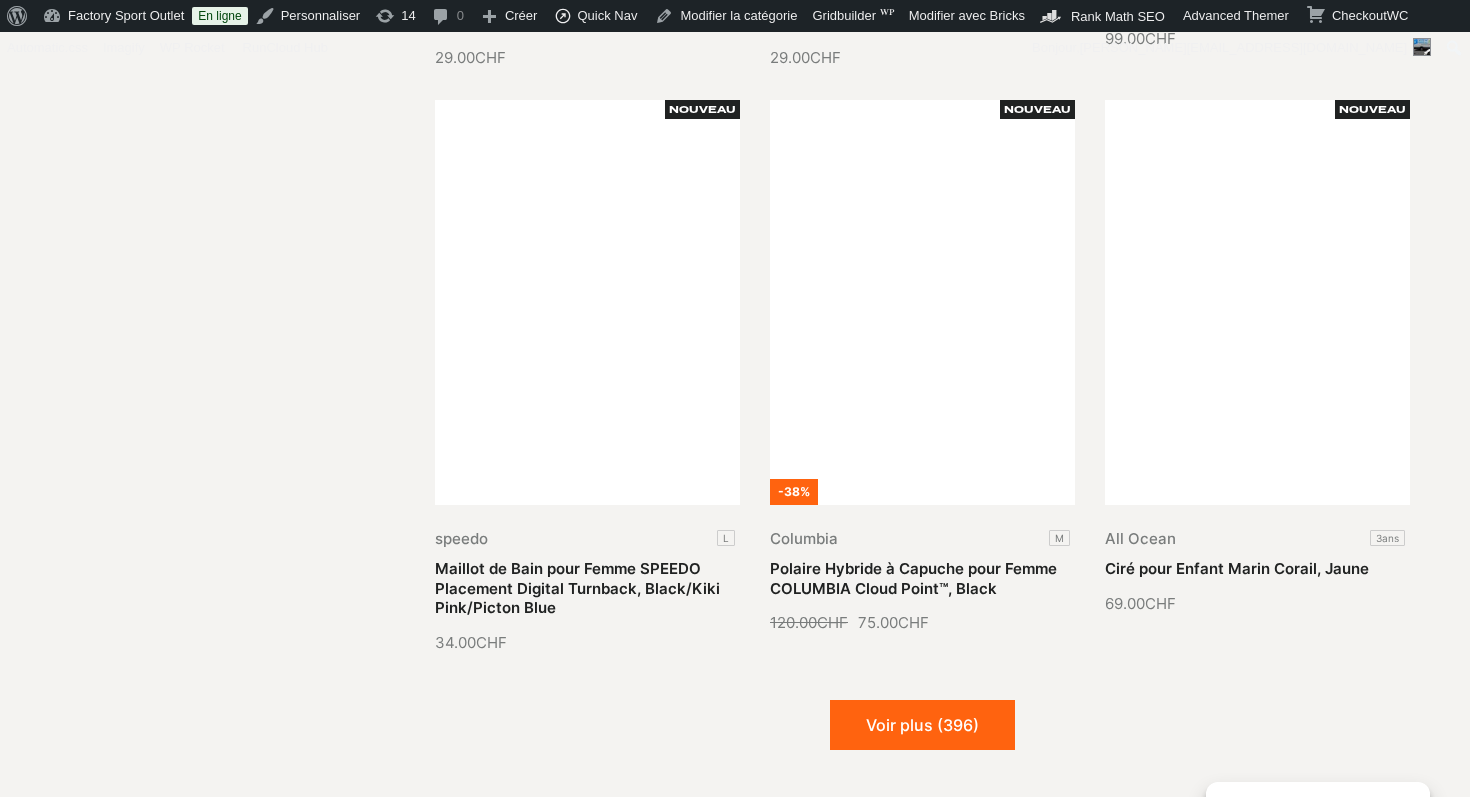 scroll, scrollTop: 1898, scrollLeft: 0, axis: vertical 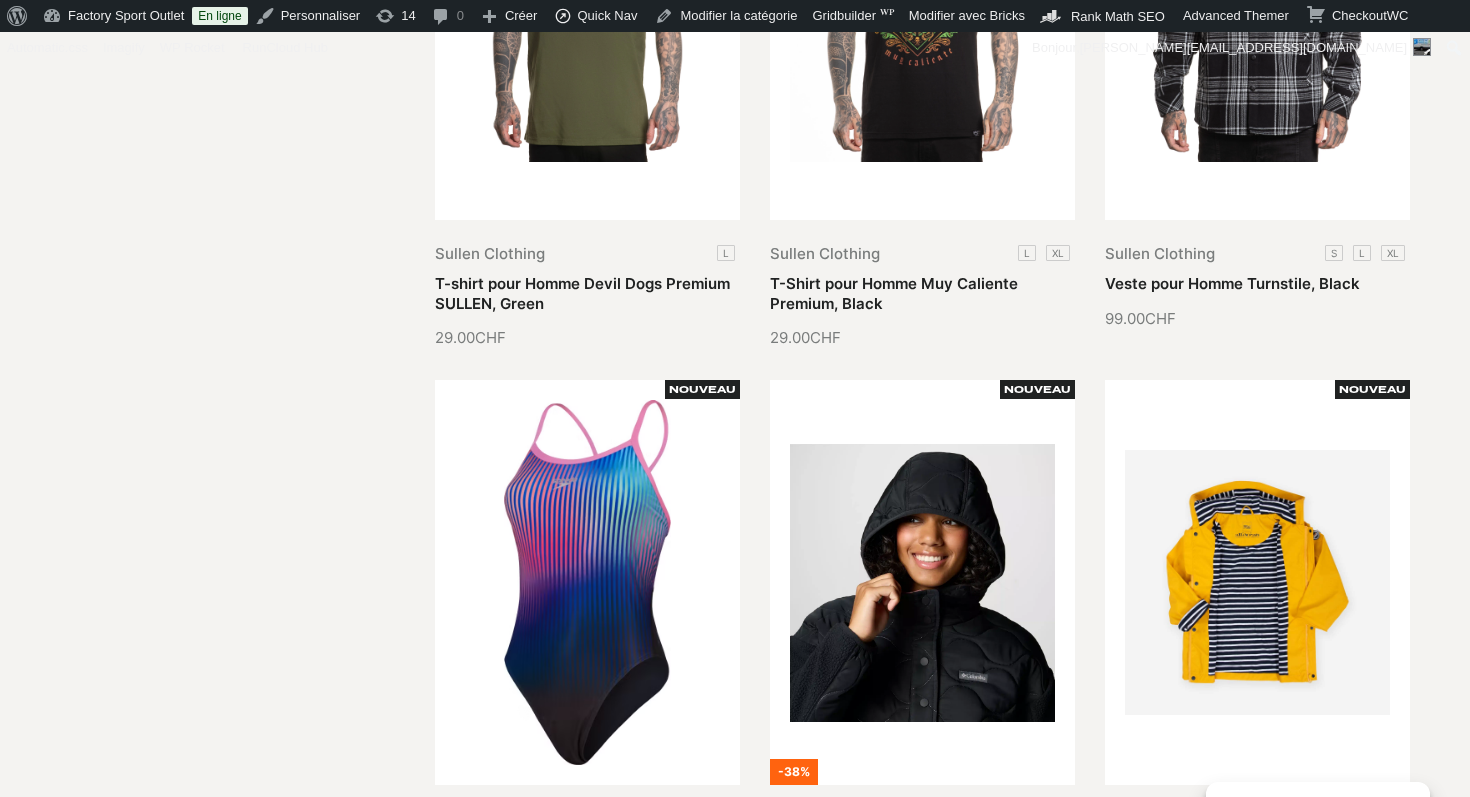 click on "Maillot de Bain pour Femme SPEEDO Placement Digital Turnback,    Black/Kiki Pink/Picton Blue" at bounding box center (577, 868) 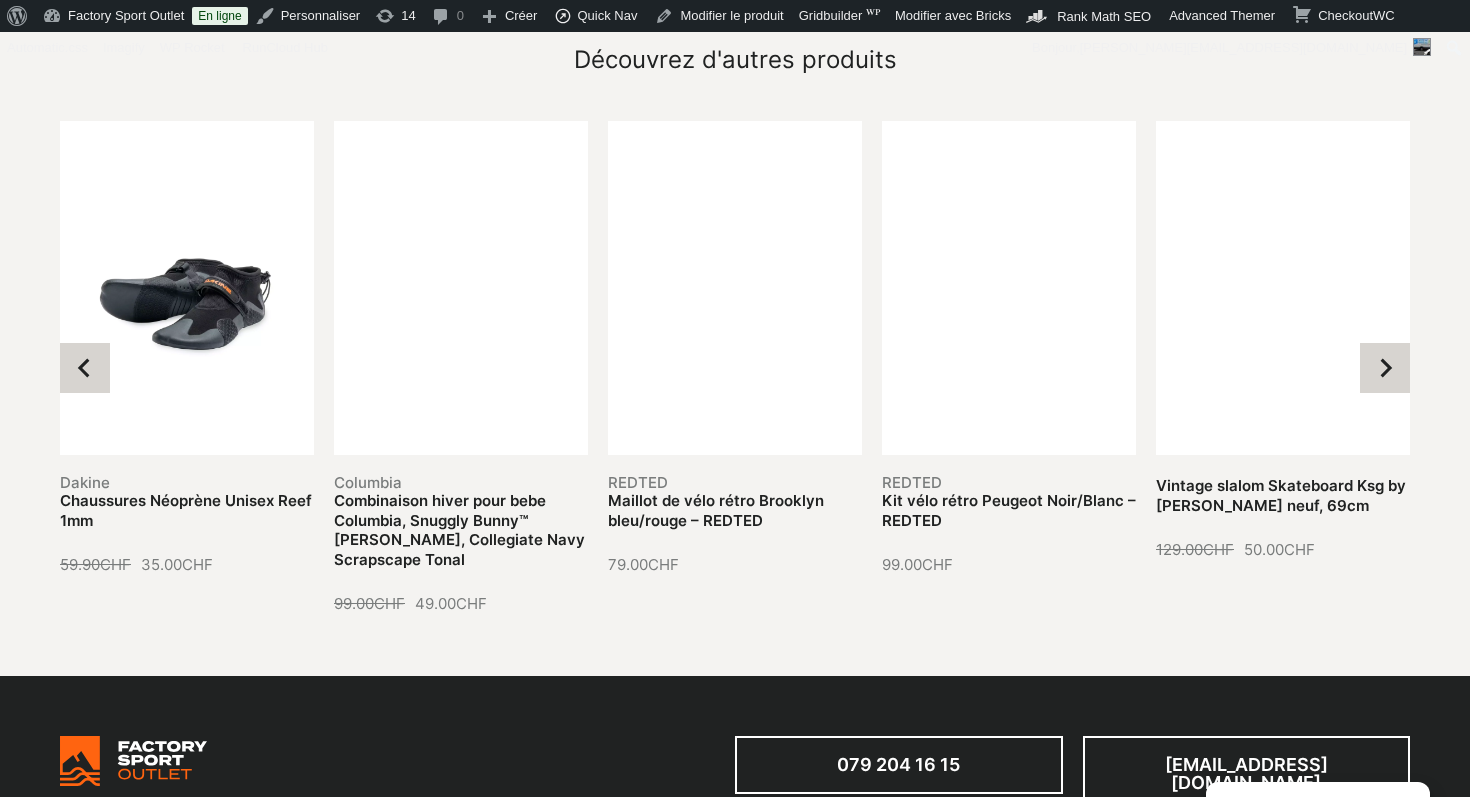 scroll, scrollTop: 1950, scrollLeft: 0, axis: vertical 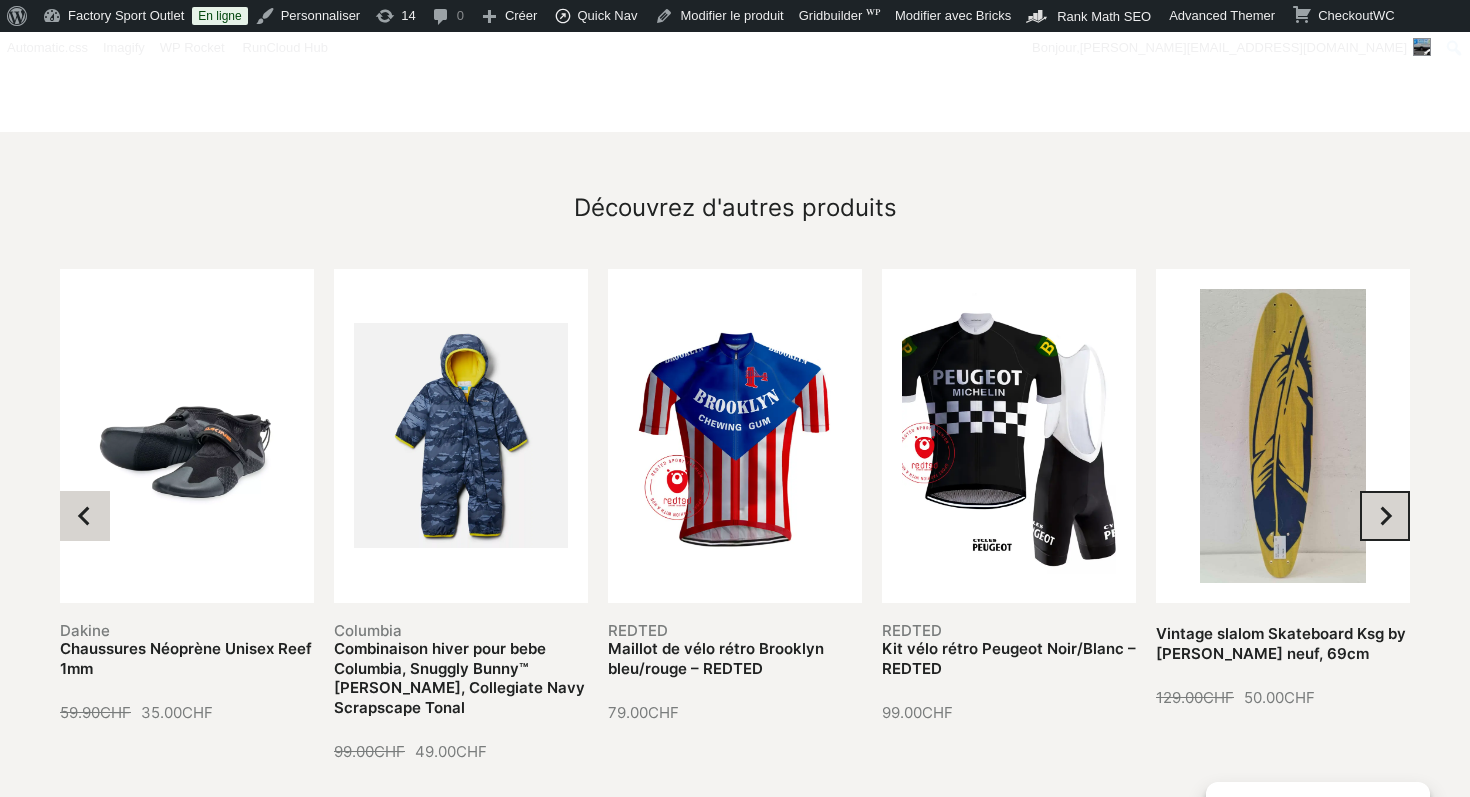 click 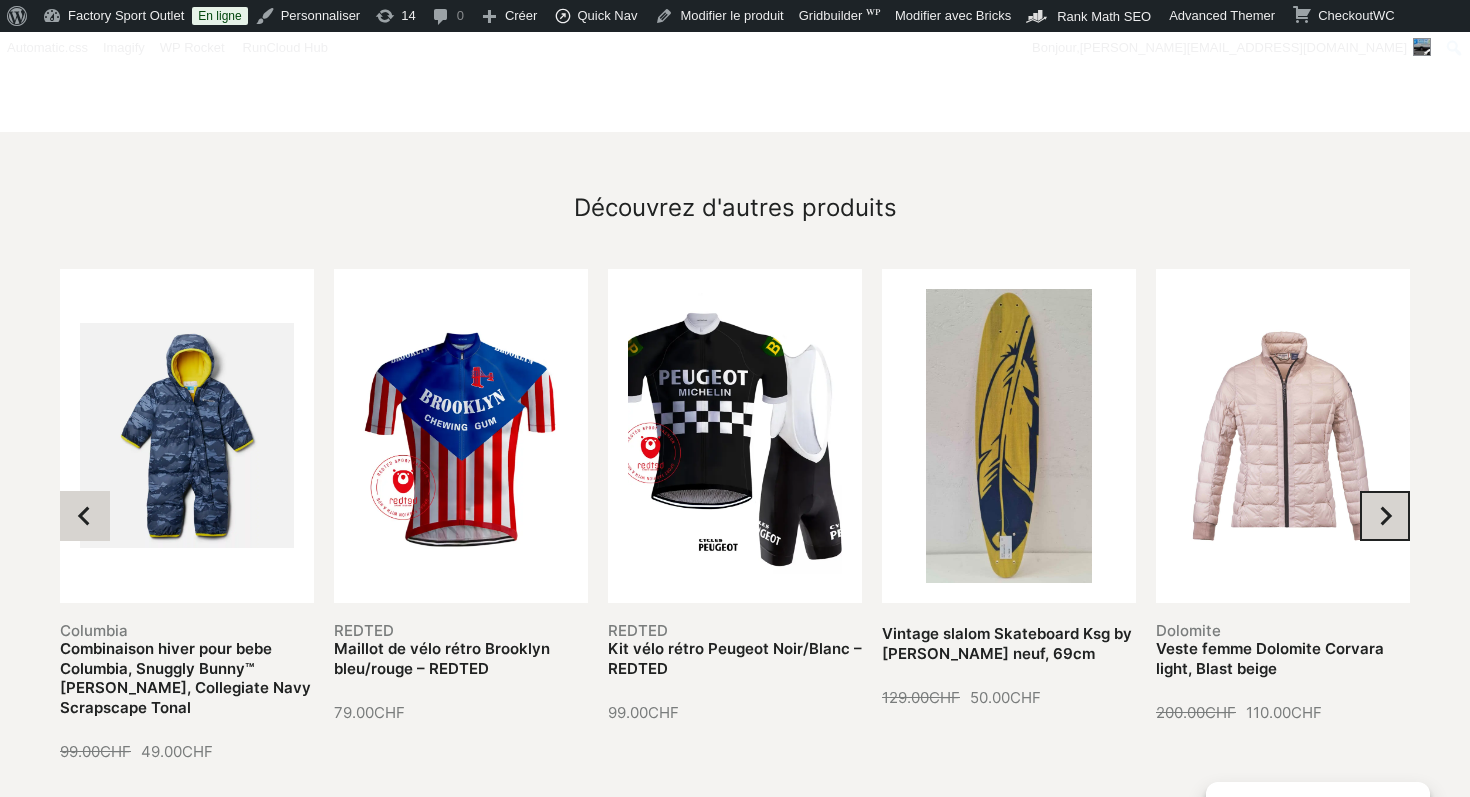 click 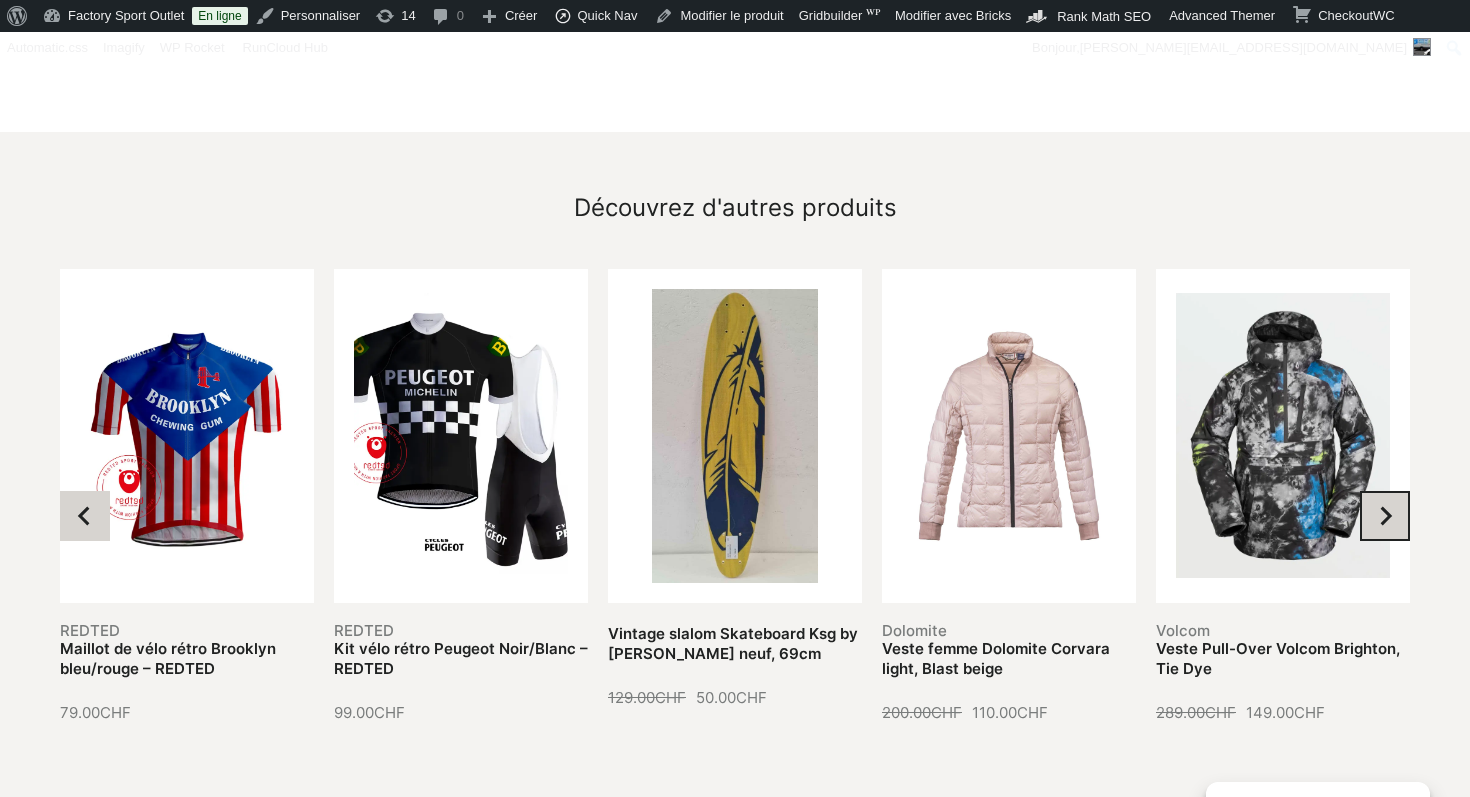 click 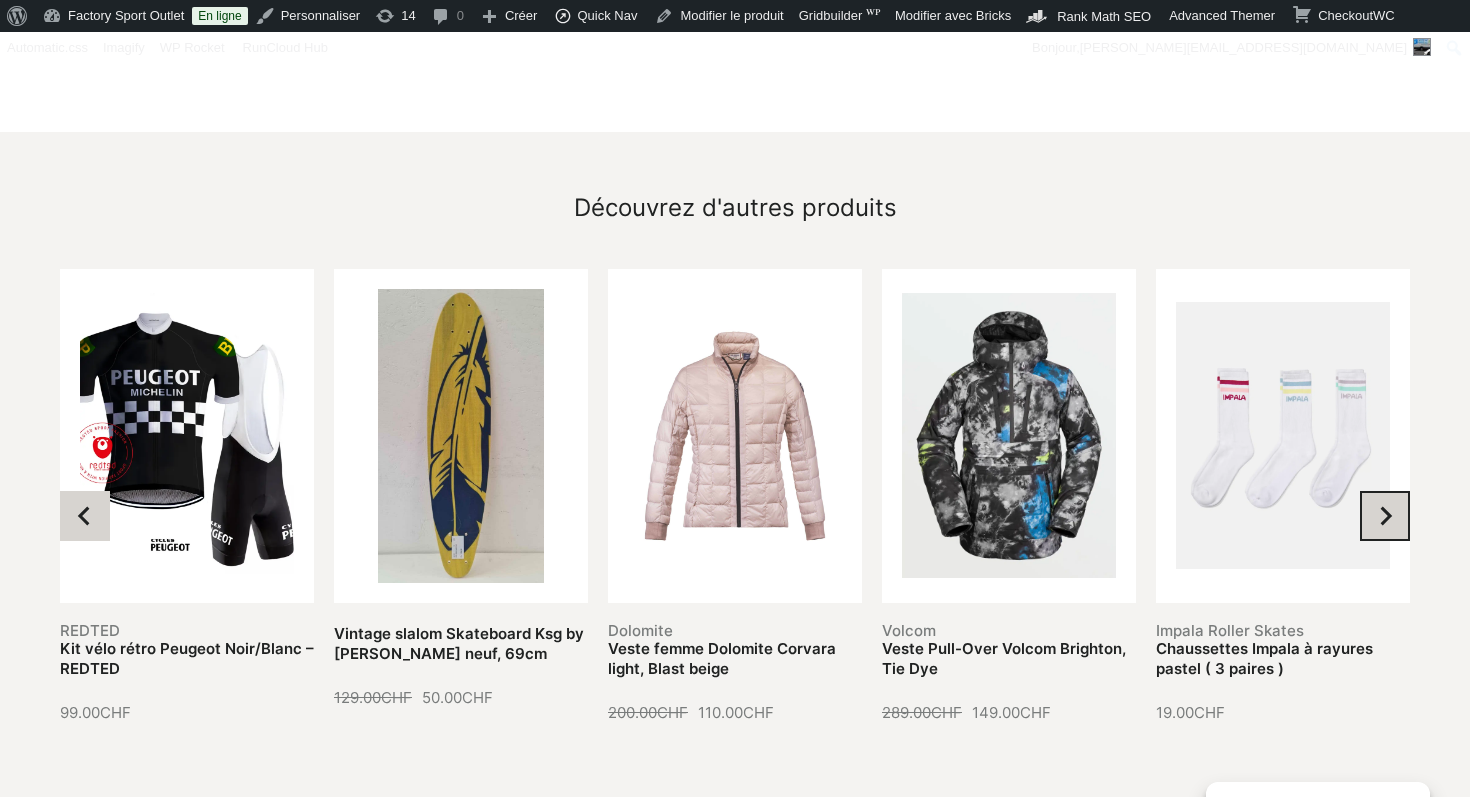 click 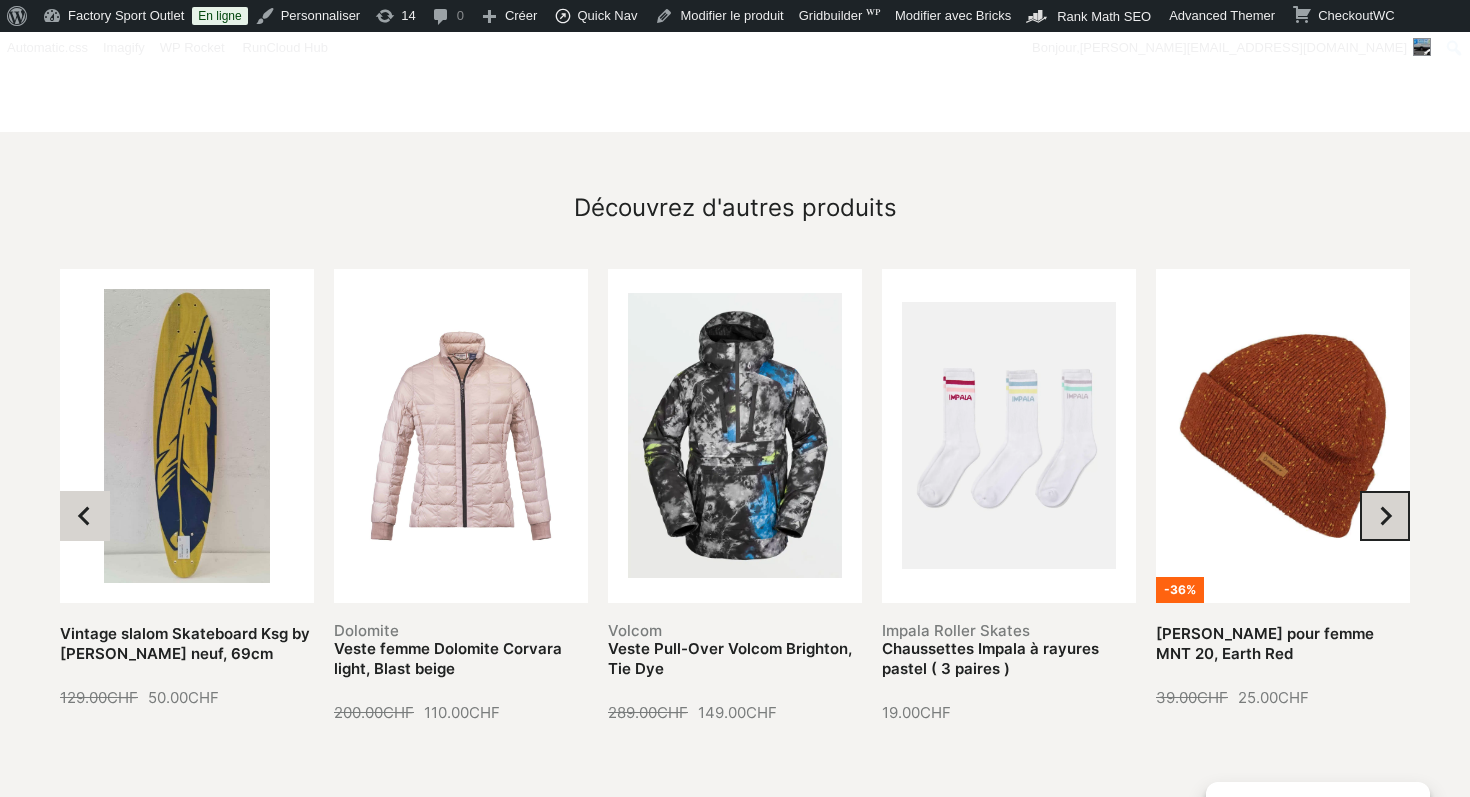 click 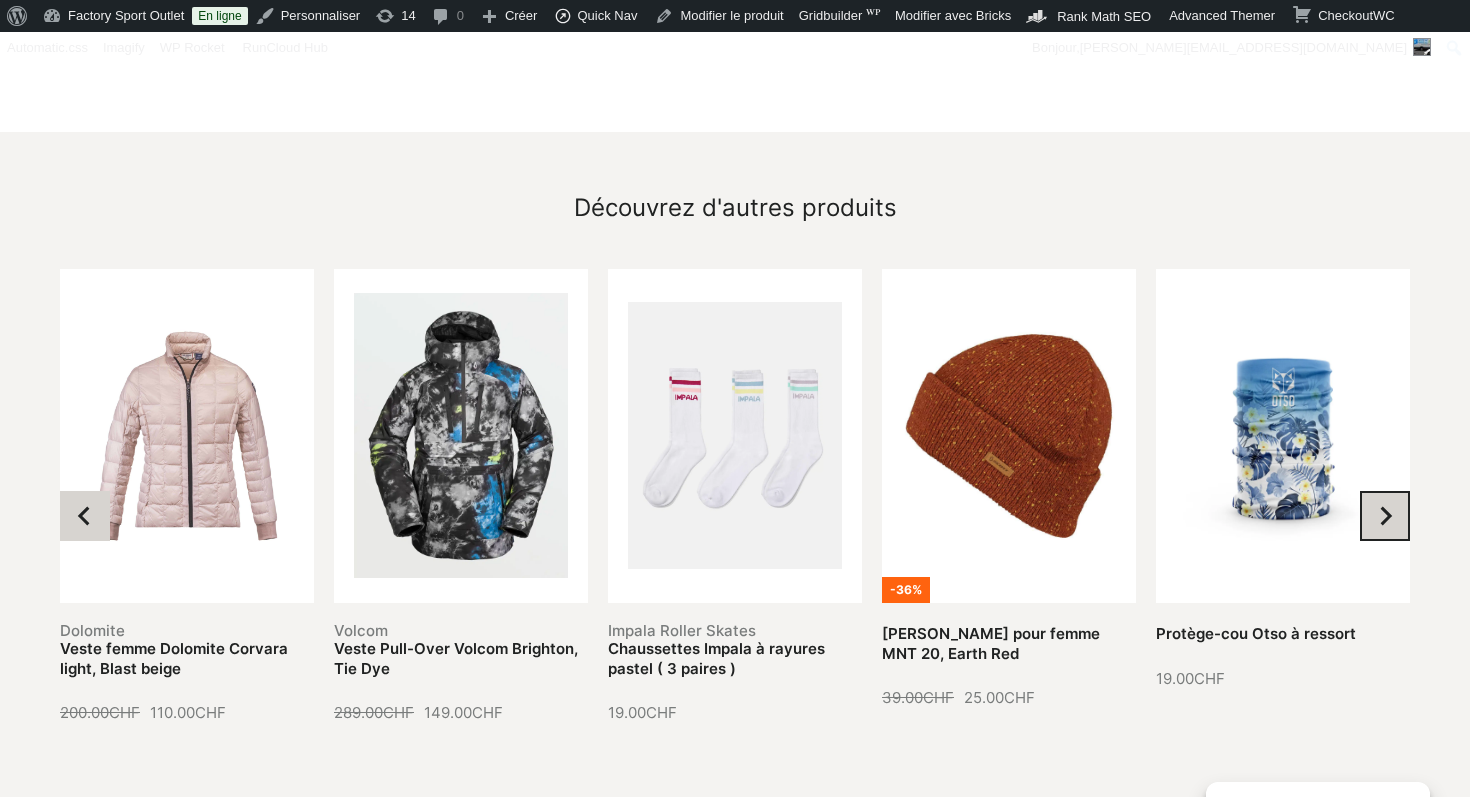 click 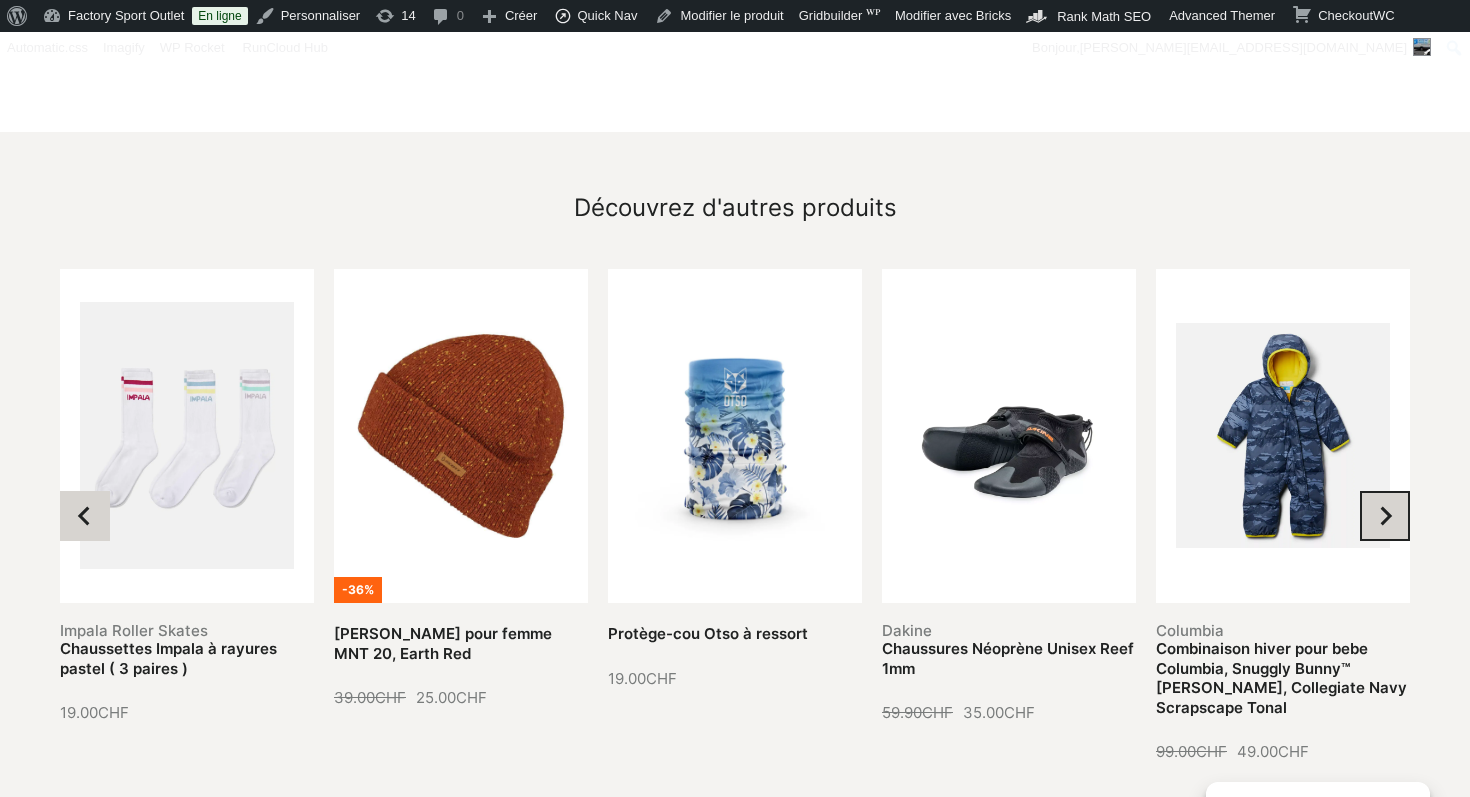 click 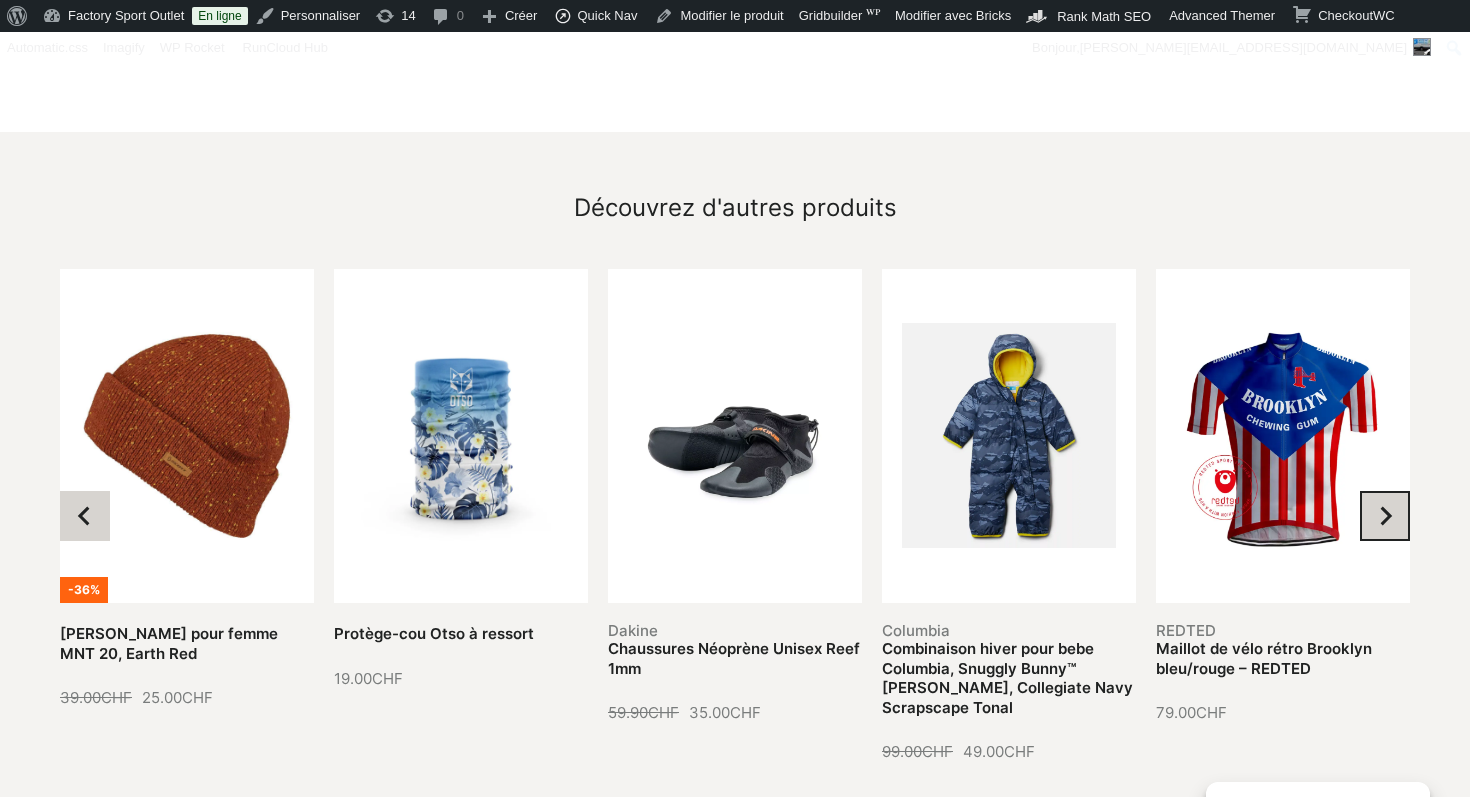 click 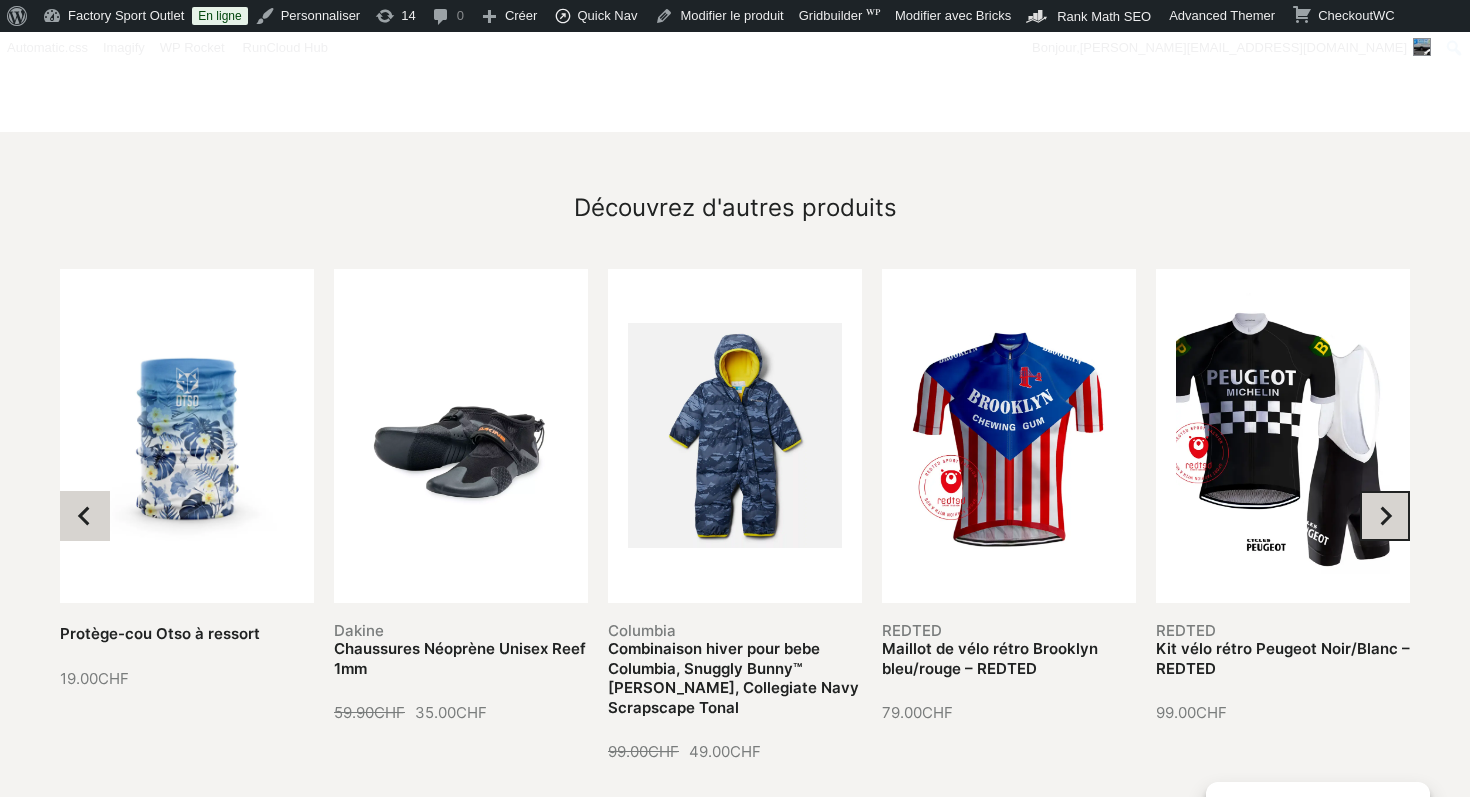 click 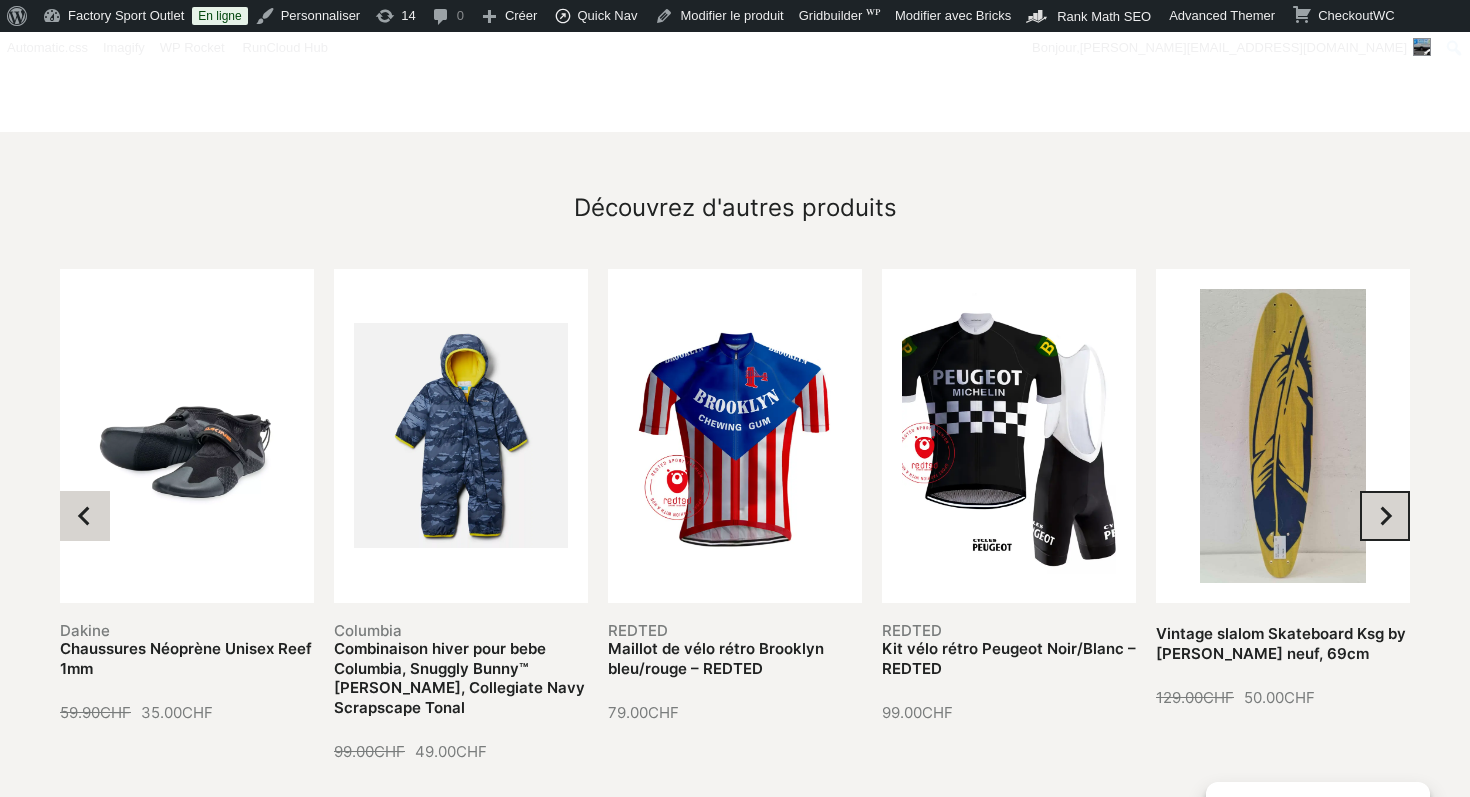 click 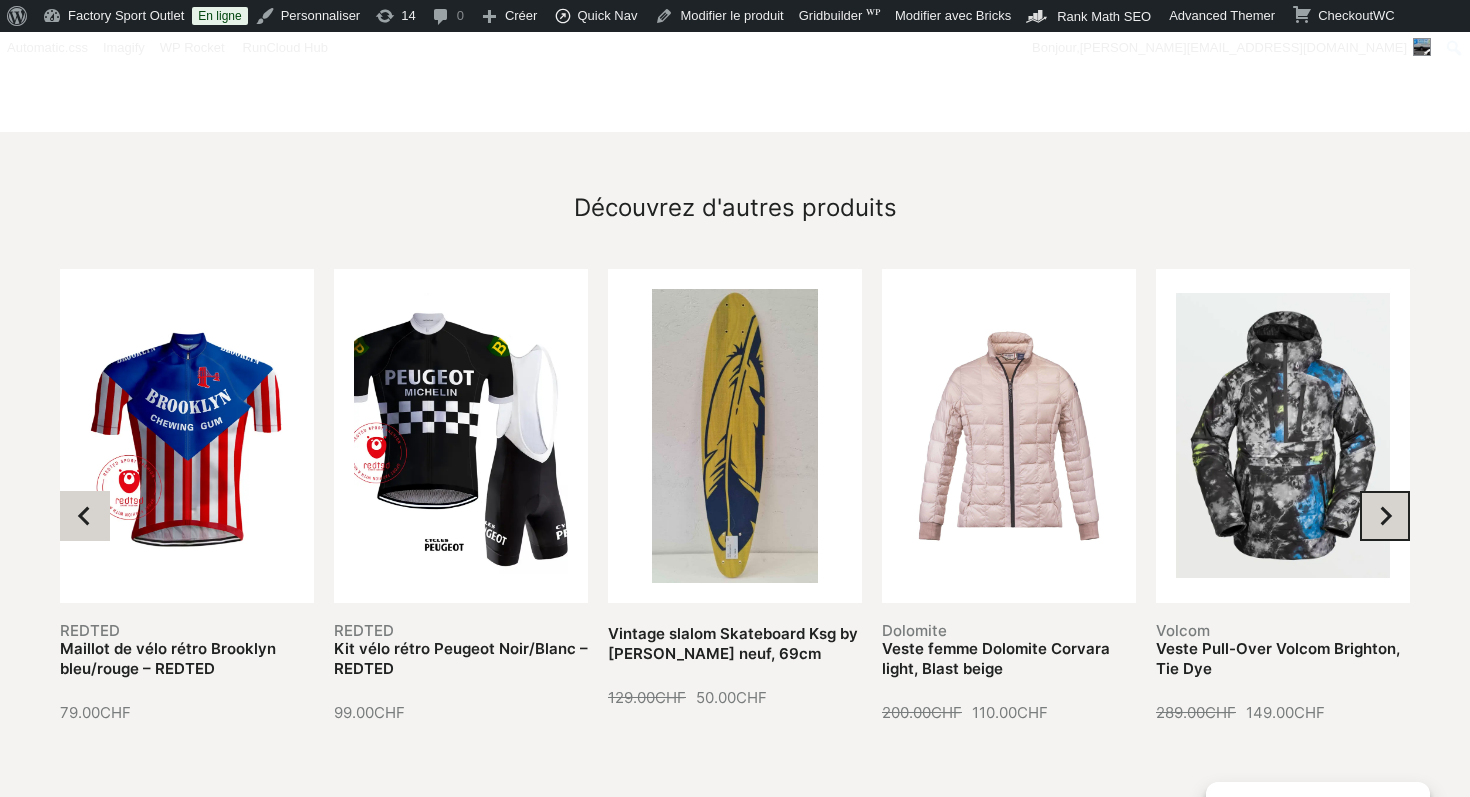 click 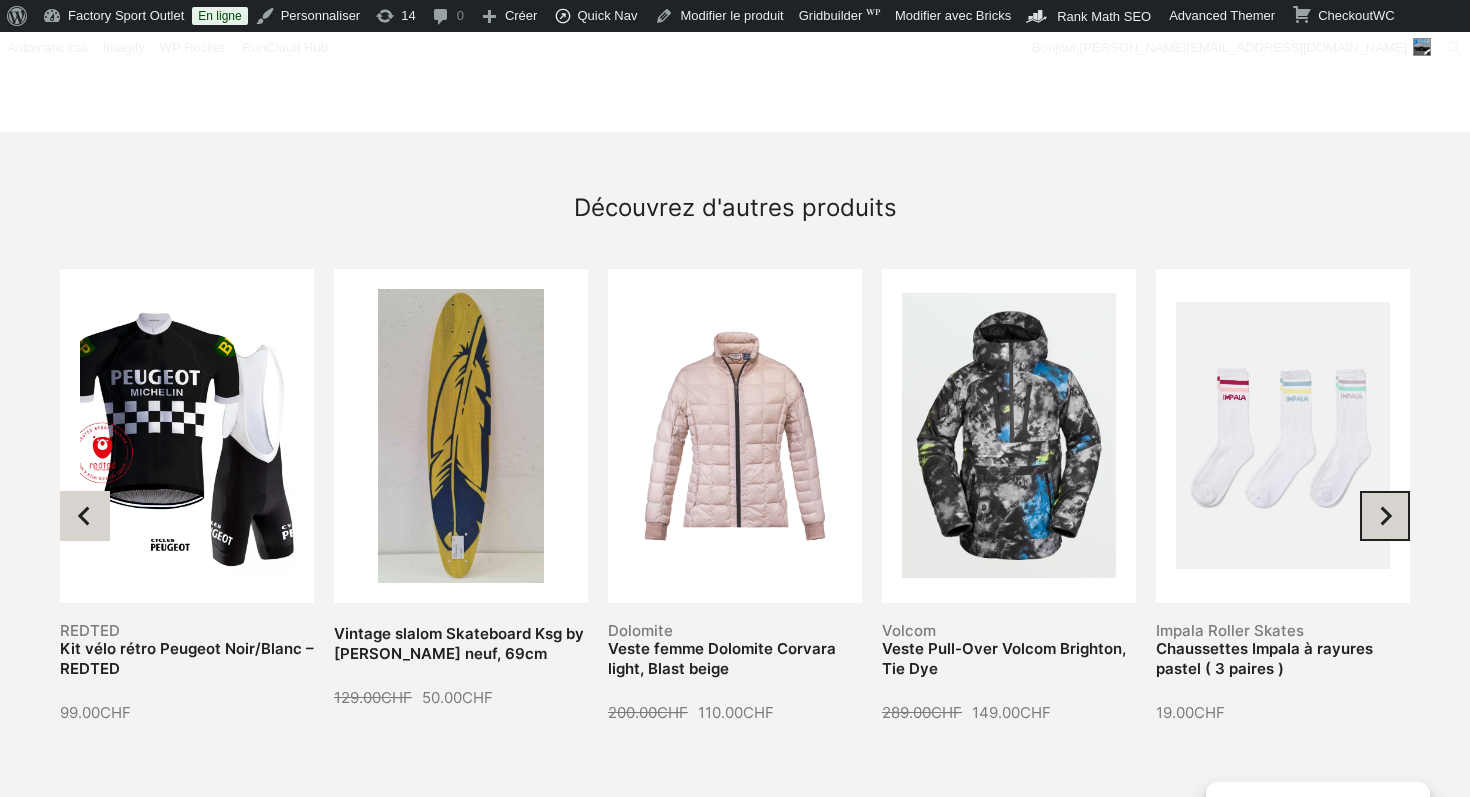 click 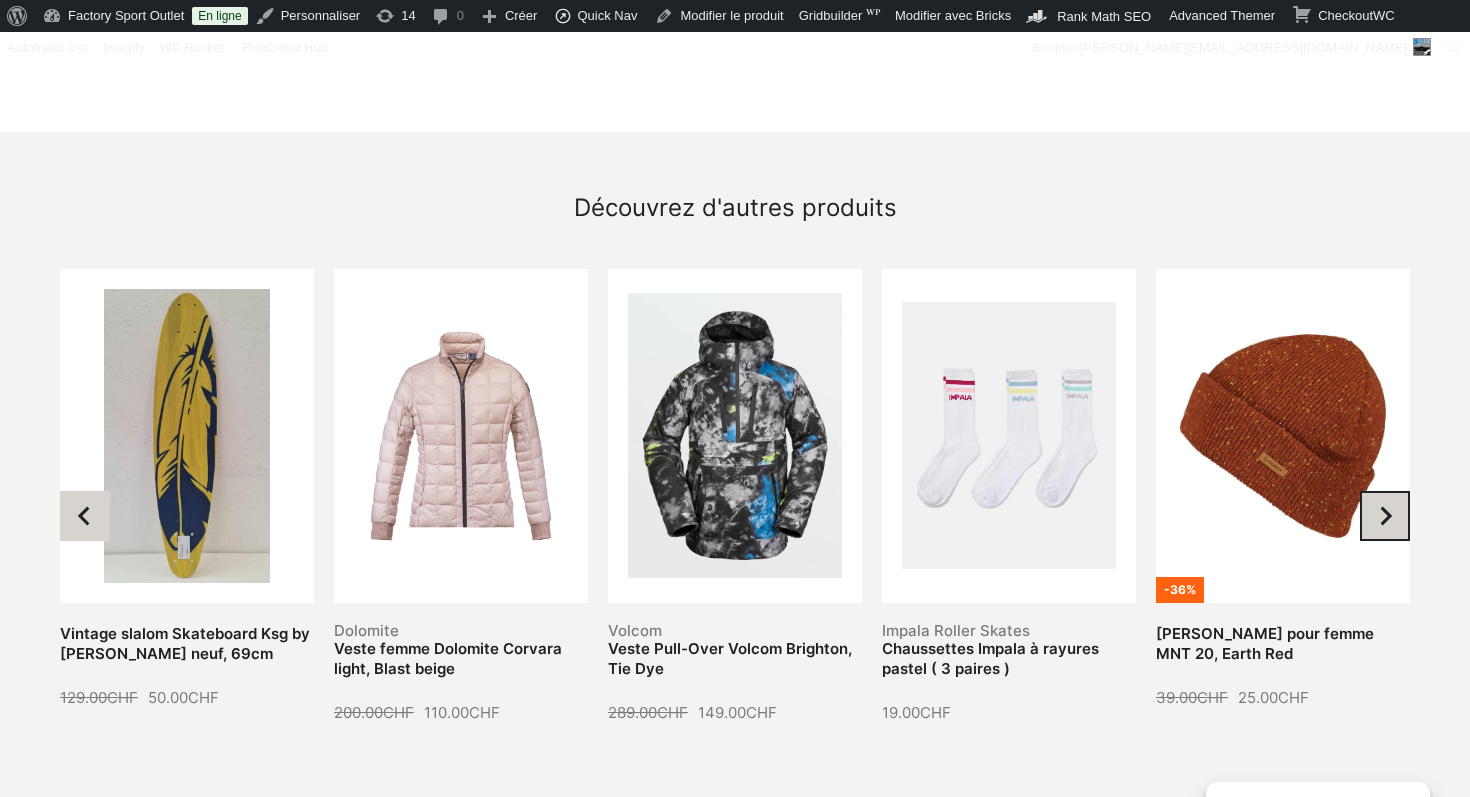 click 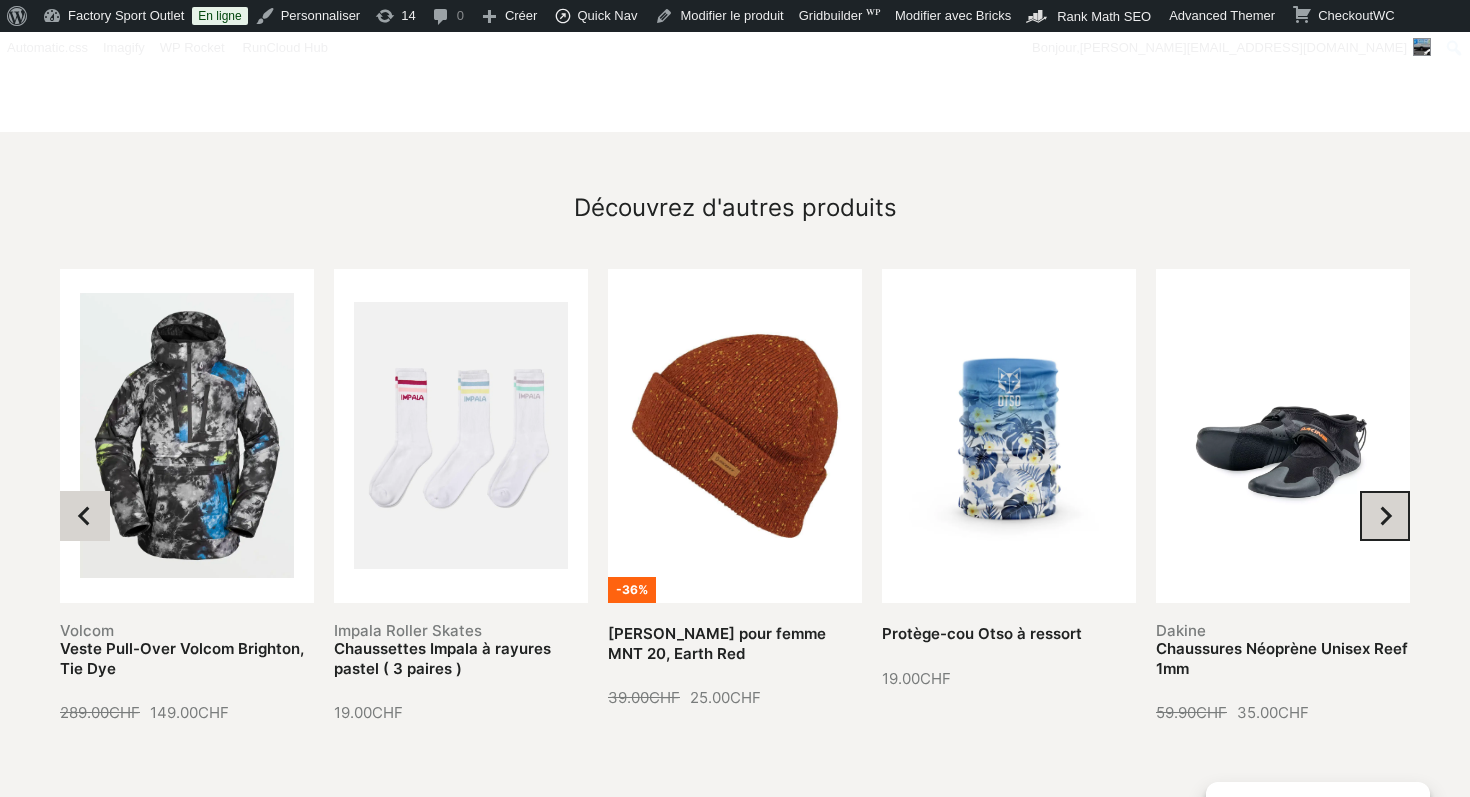 click 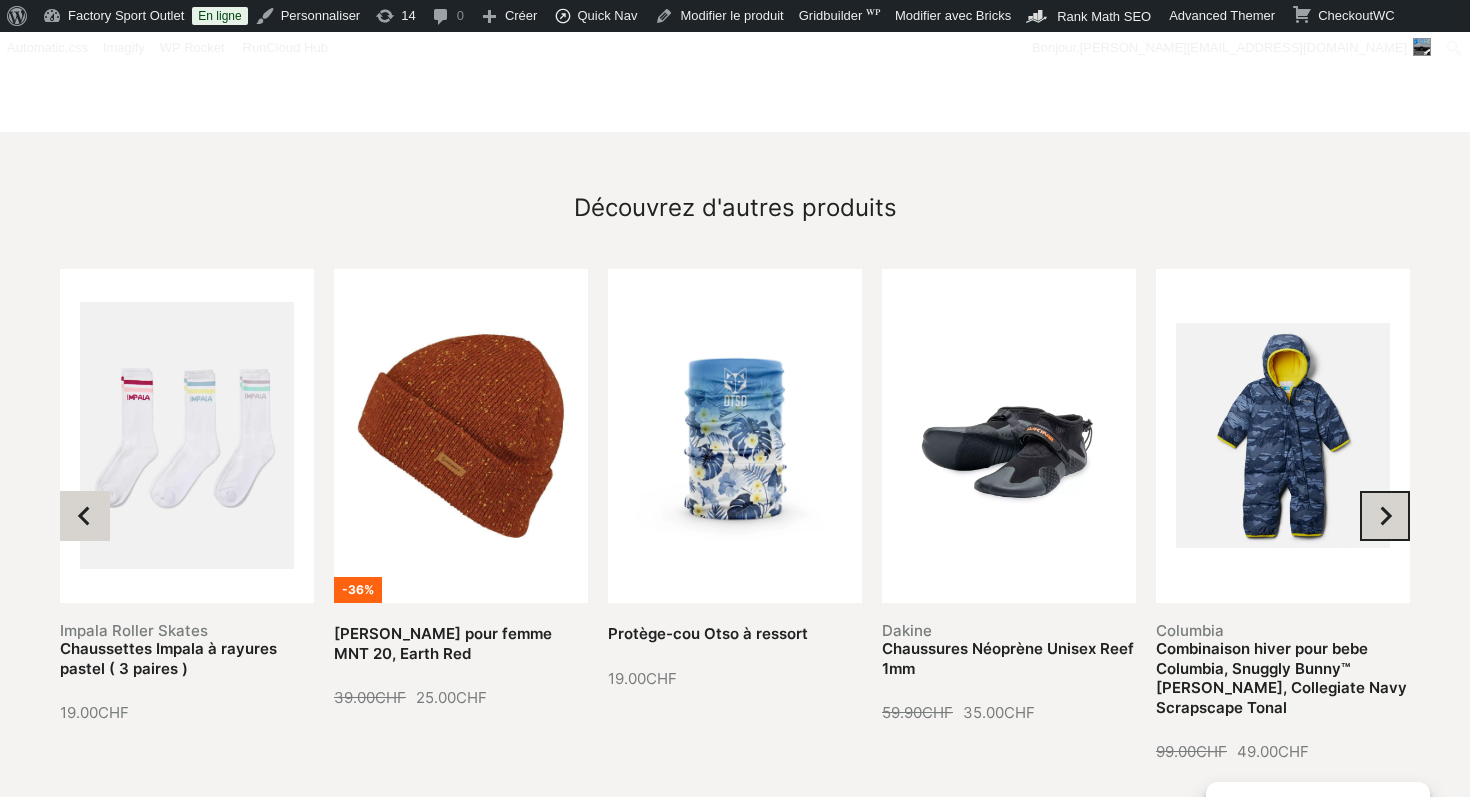 click 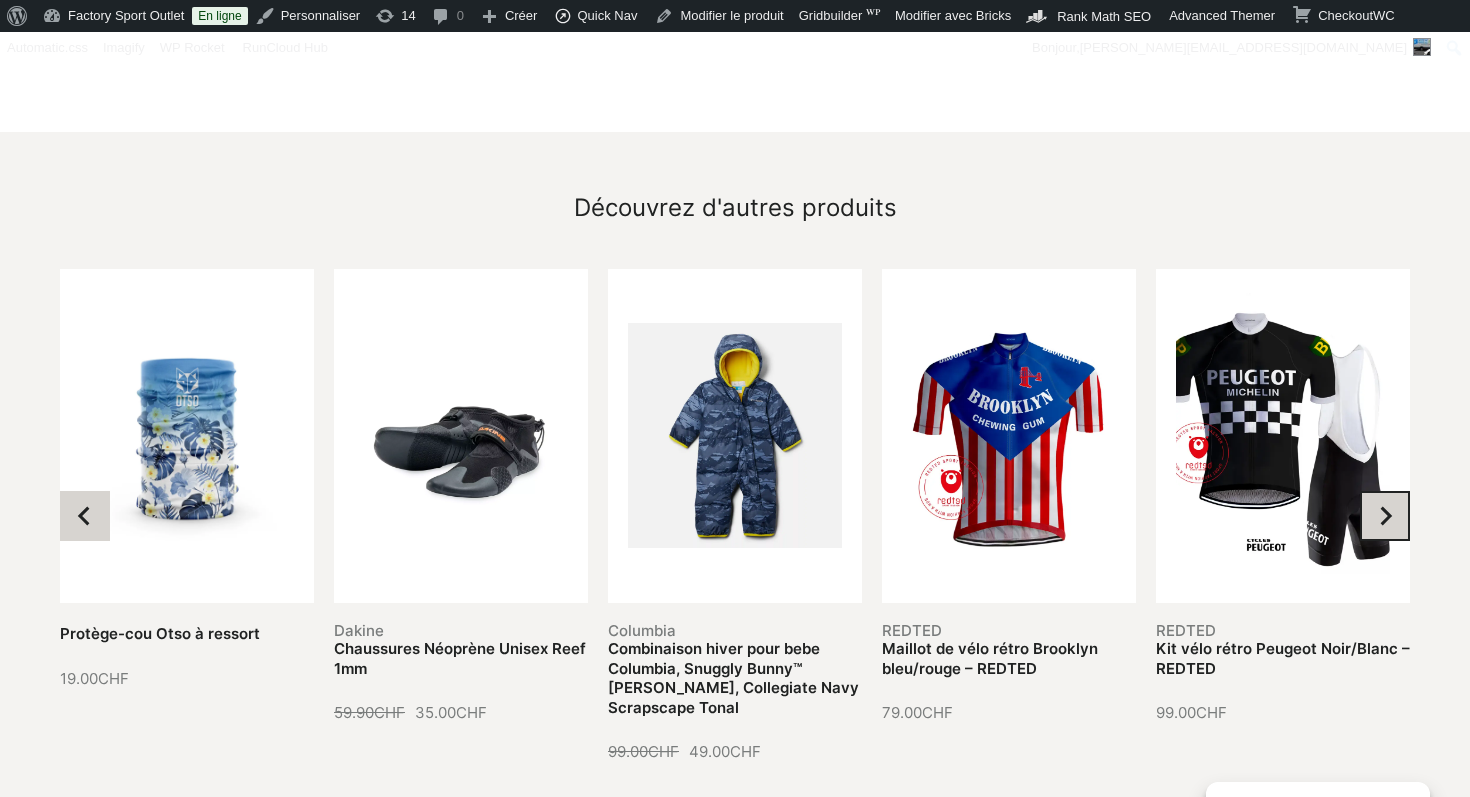 click 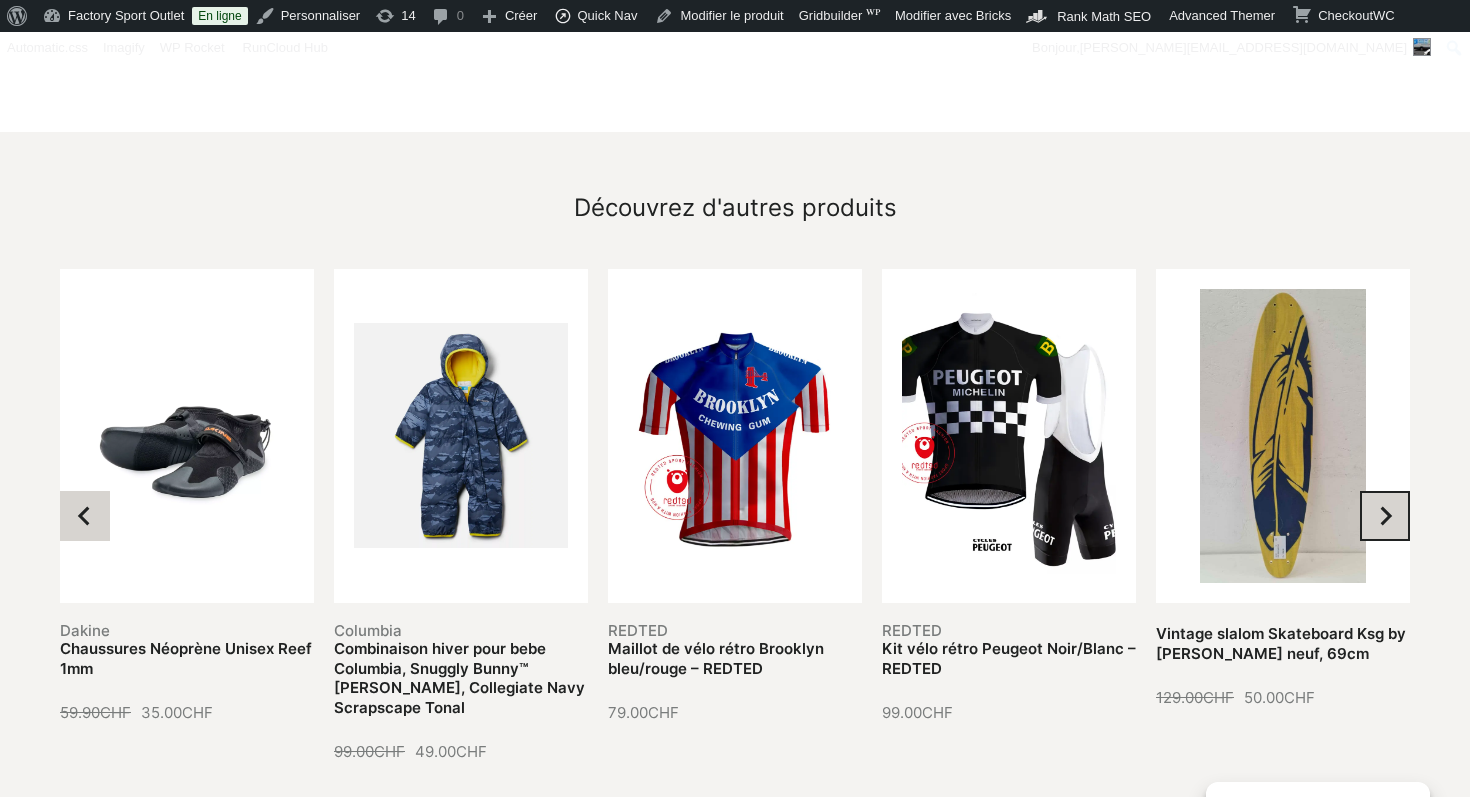 click 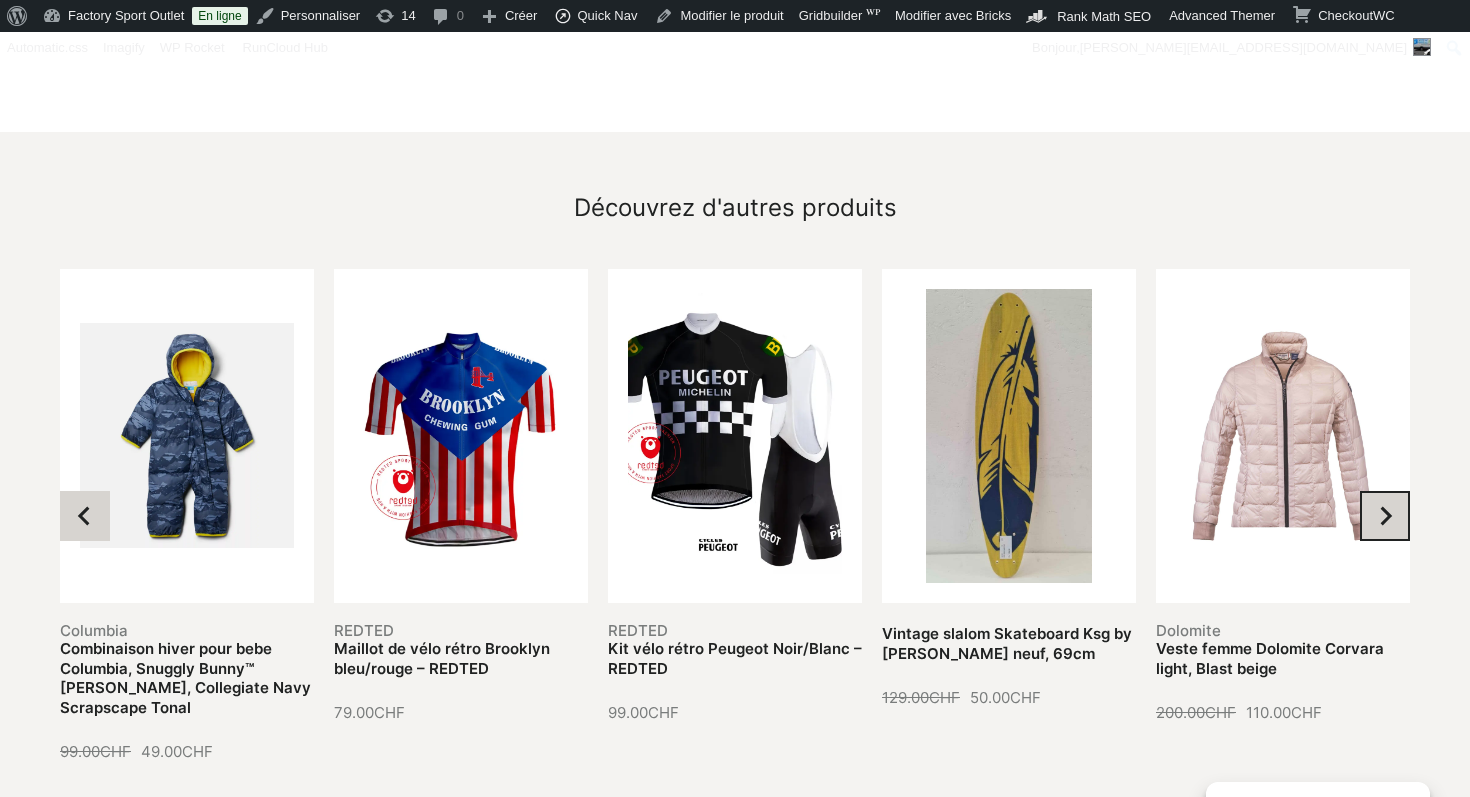 click 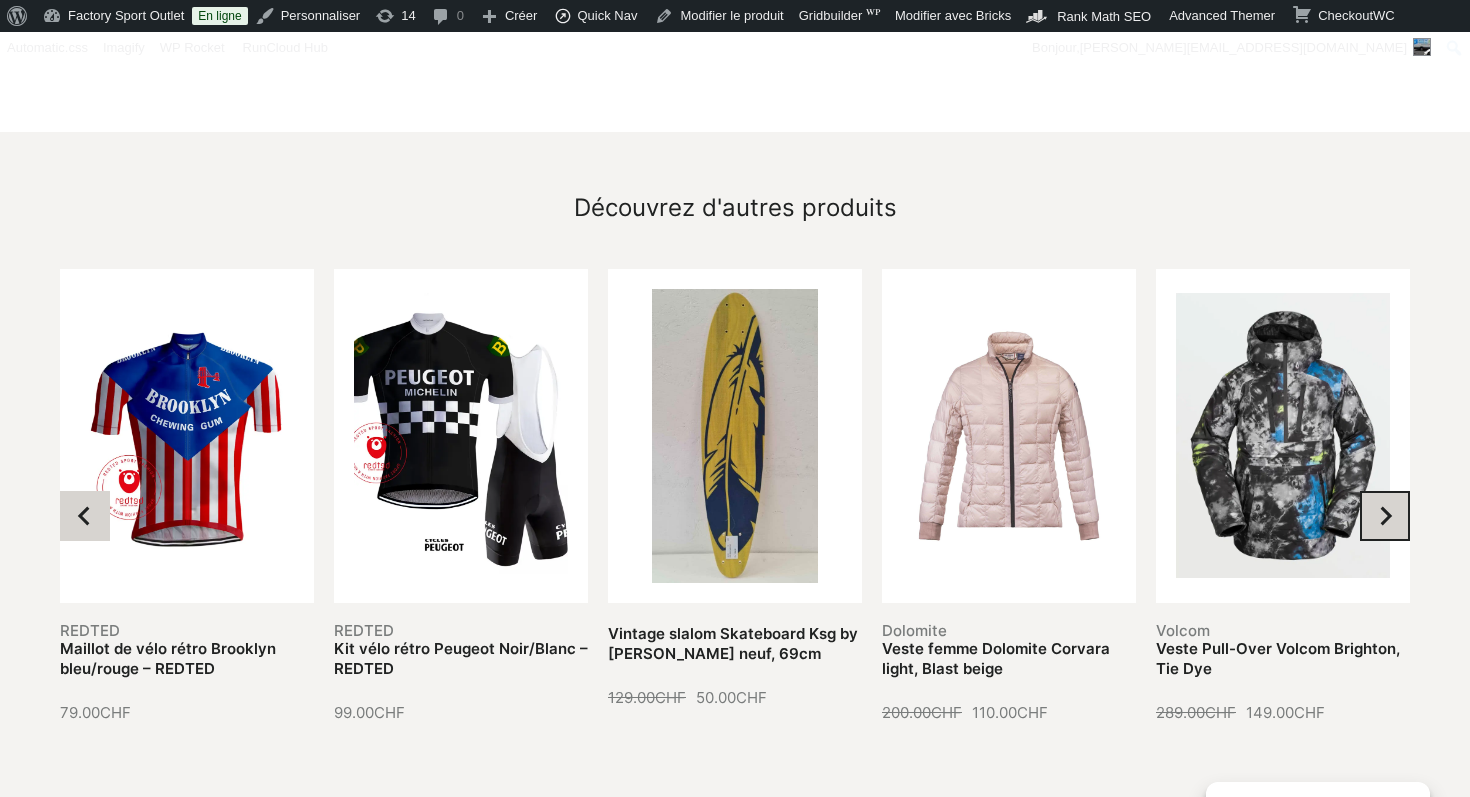 click 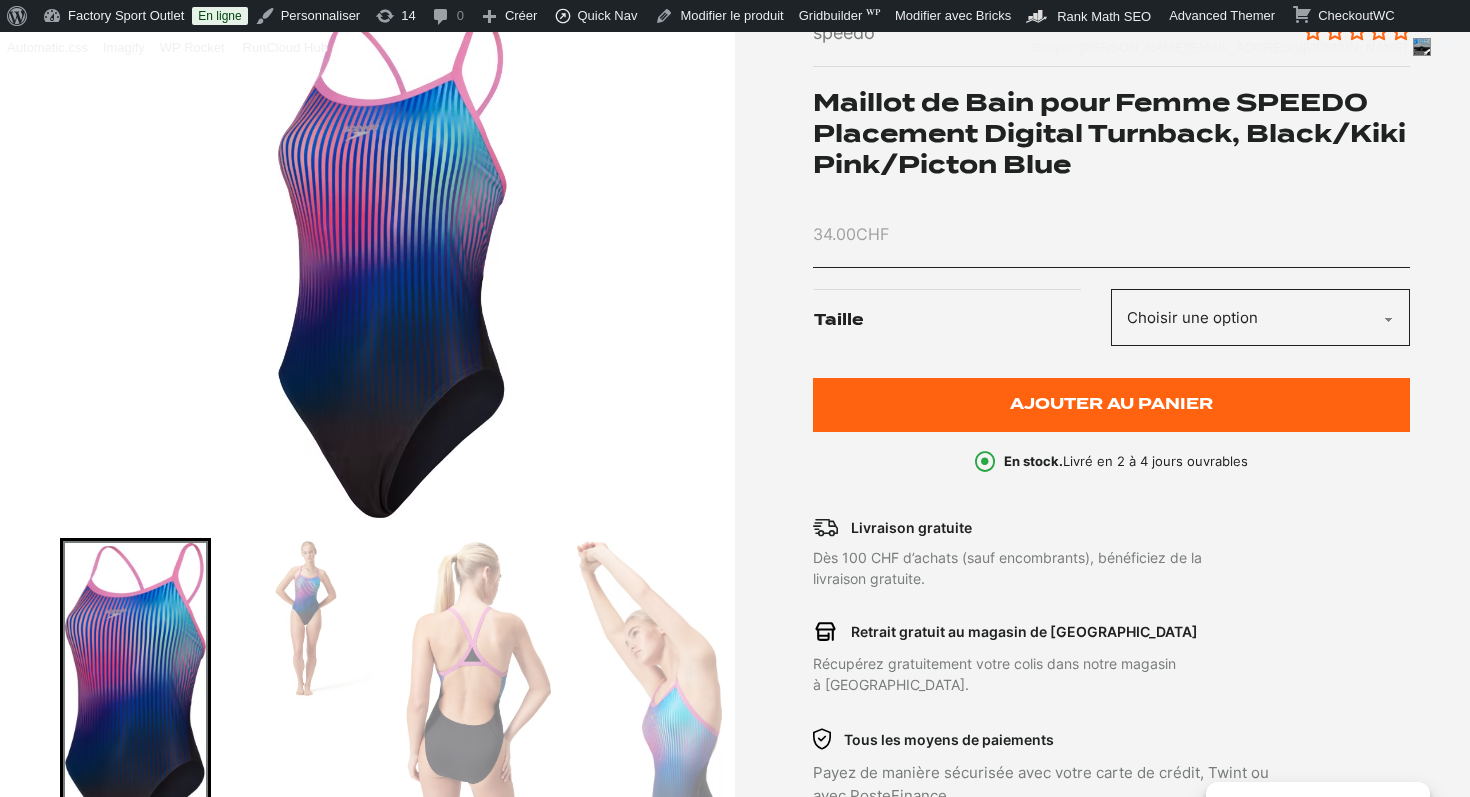 scroll, scrollTop: 0, scrollLeft: 0, axis: both 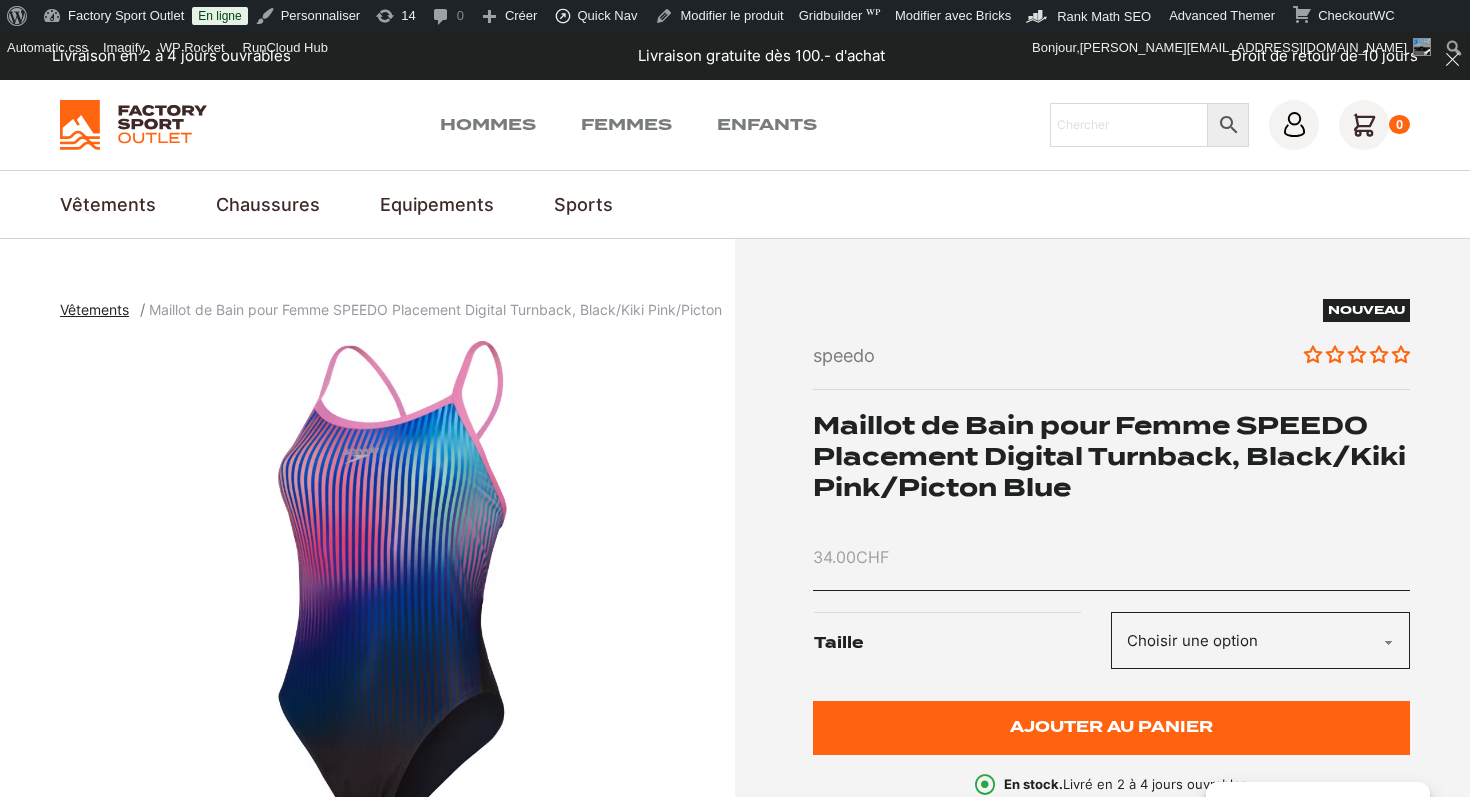 click at bounding box center (133, 125) 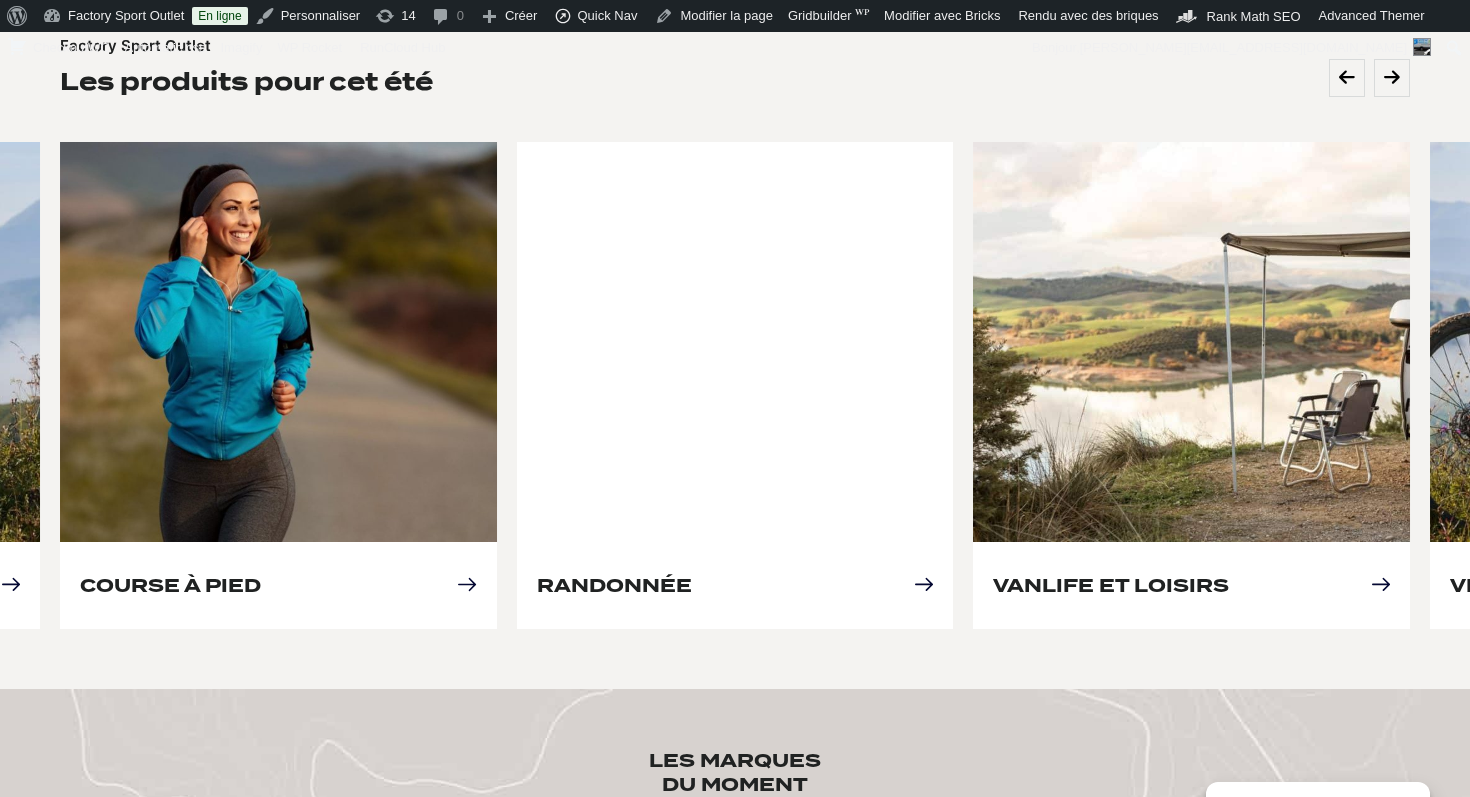 scroll, scrollTop: 752, scrollLeft: 0, axis: vertical 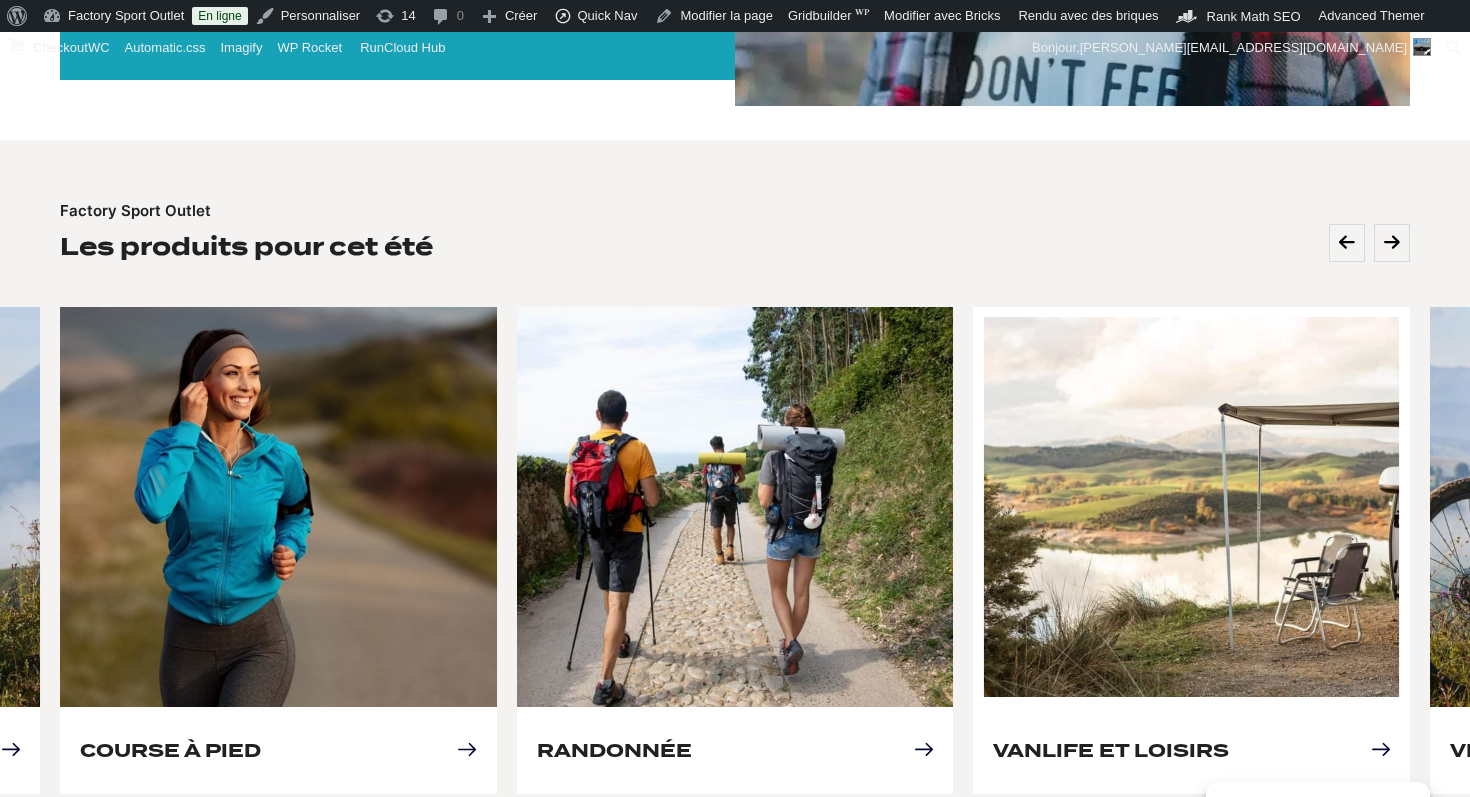 drag, startPoint x: 1277, startPoint y: 623, endPoint x: 680, endPoint y: 609, distance: 597.1641 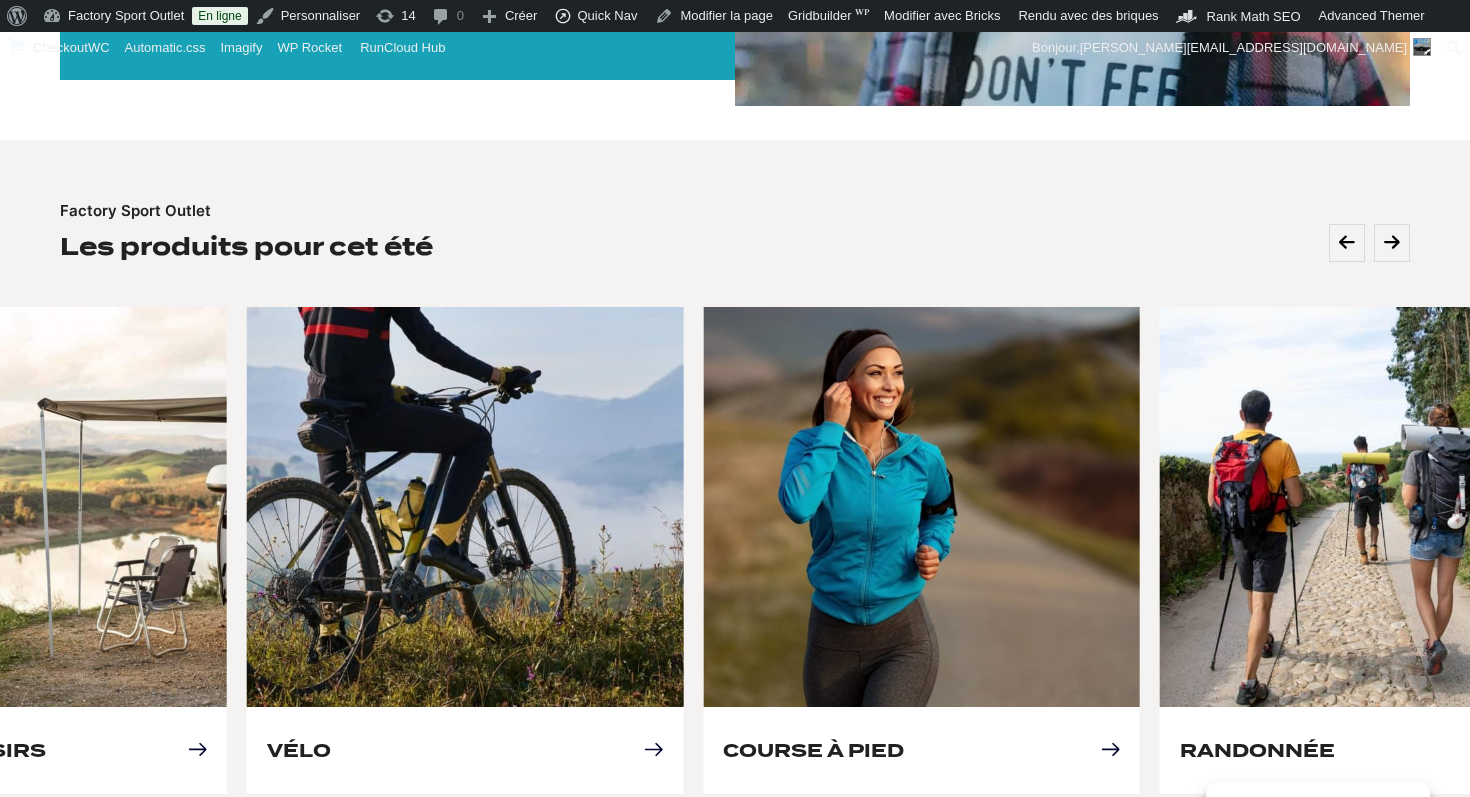 drag, startPoint x: 1138, startPoint y: 560, endPoint x: 271, endPoint y: 520, distance: 867.92224 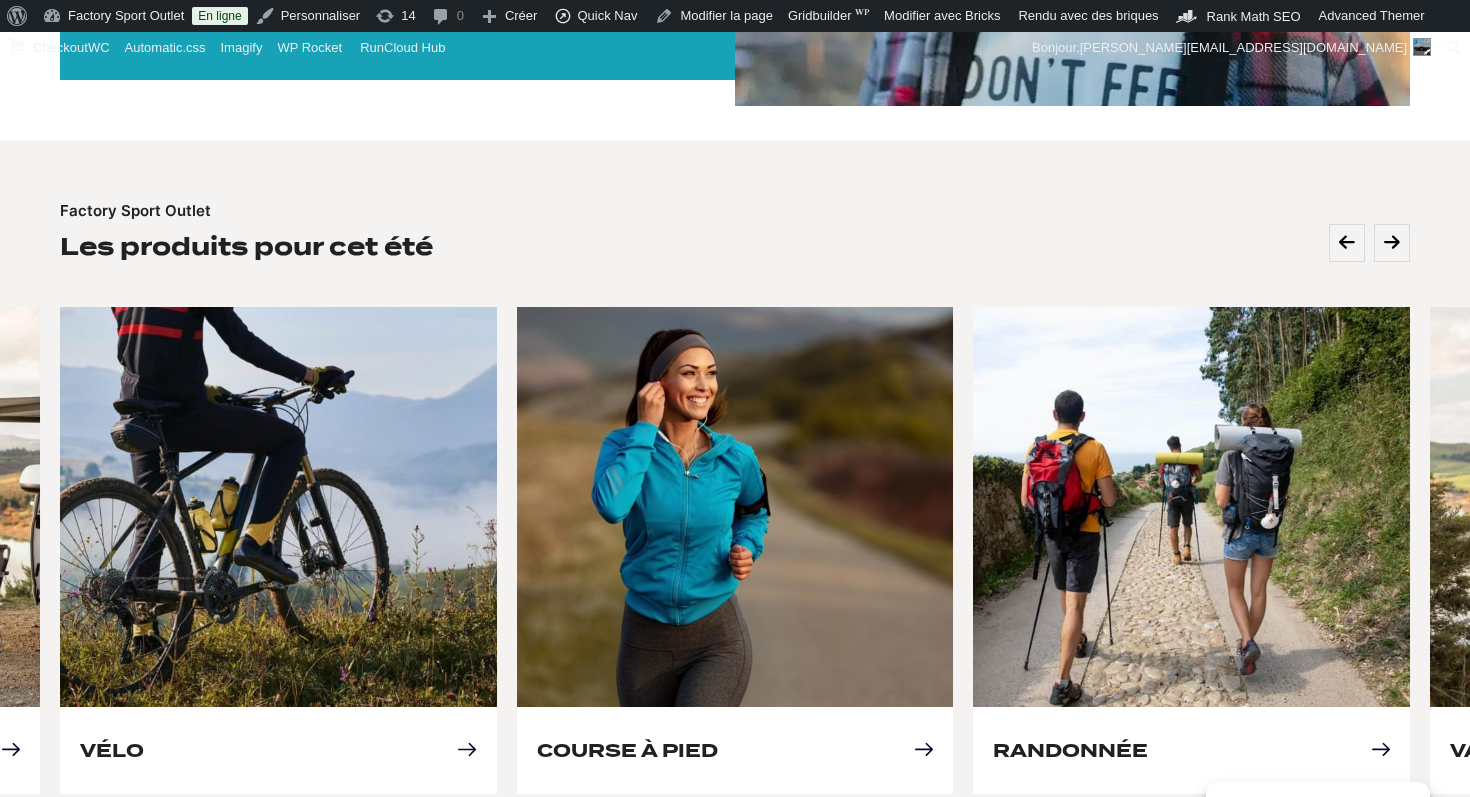 drag, startPoint x: 868, startPoint y: 545, endPoint x: 47, endPoint y: 500, distance: 822.2323 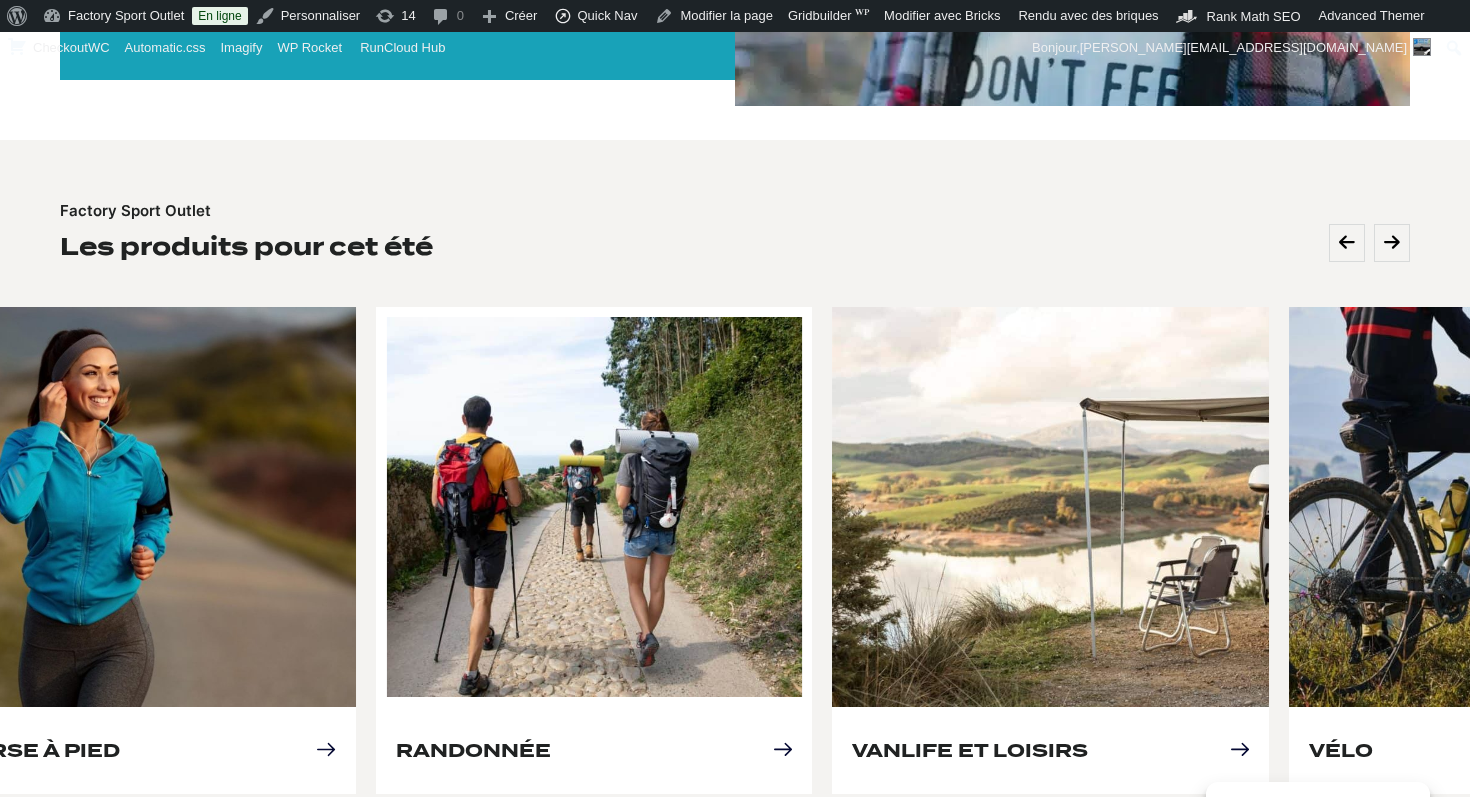 drag, startPoint x: 768, startPoint y: 569, endPoint x: 490, endPoint y: 562, distance: 278.0881 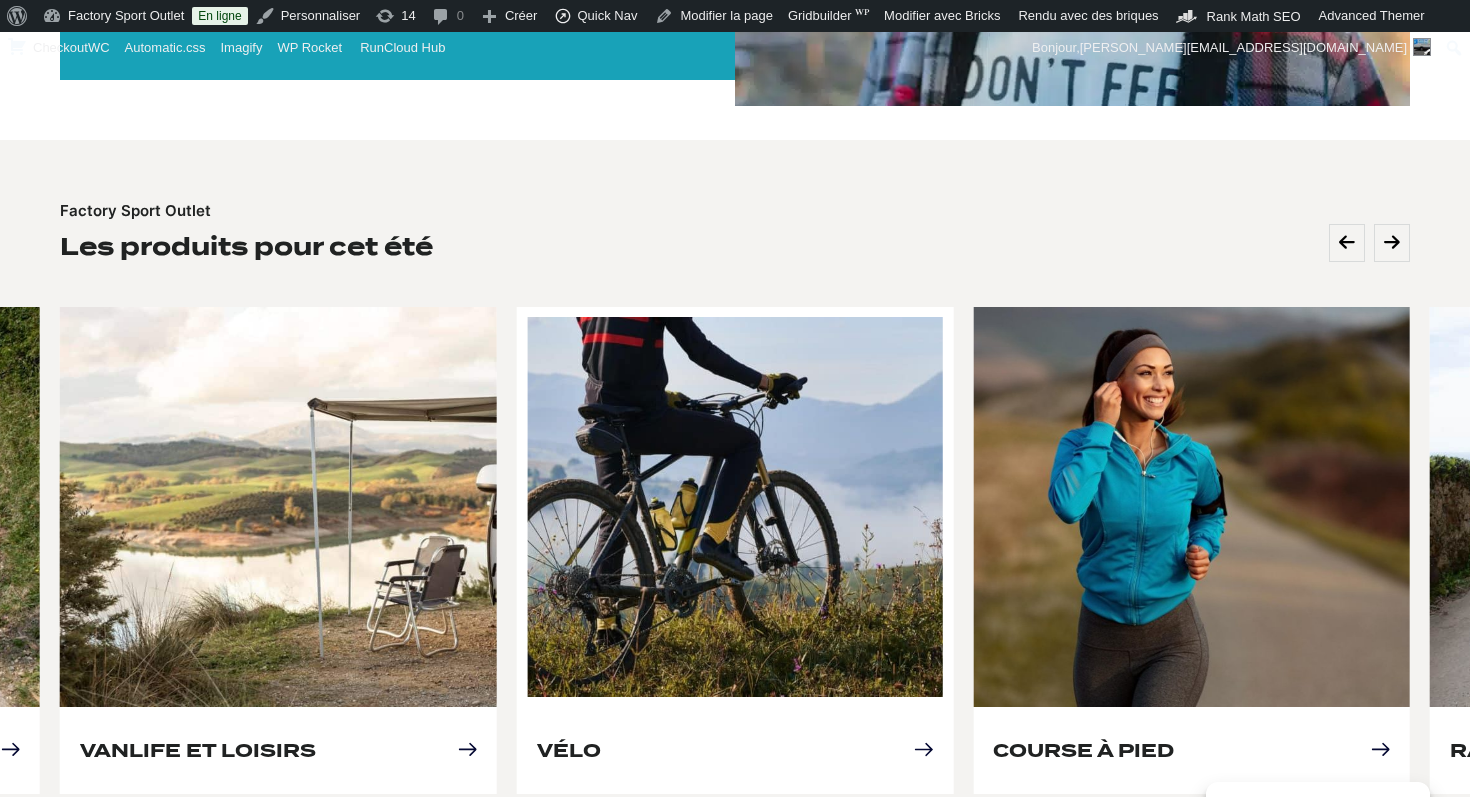 click on "Vélo" at bounding box center [569, 750] 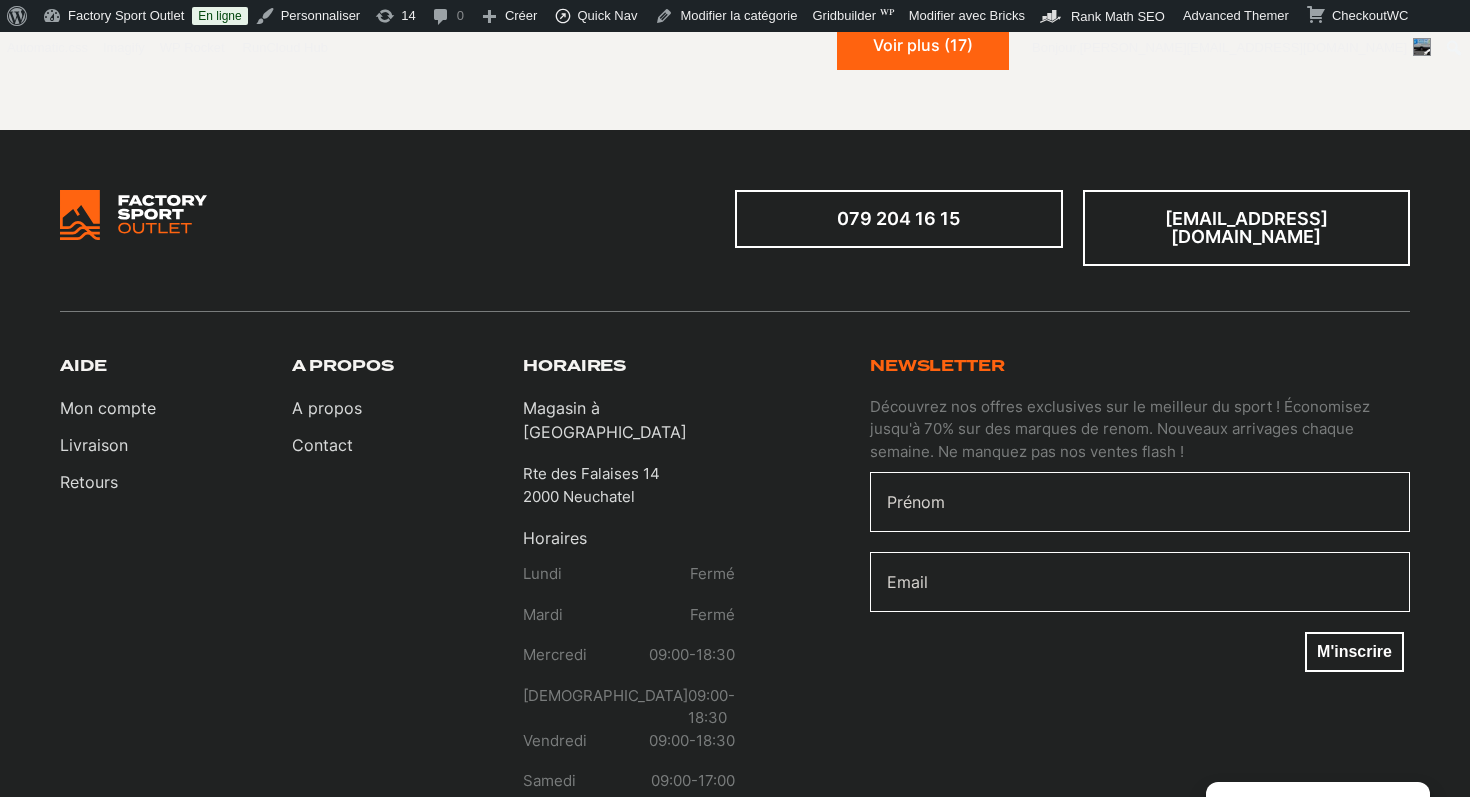 scroll, scrollTop: 2803, scrollLeft: 0, axis: vertical 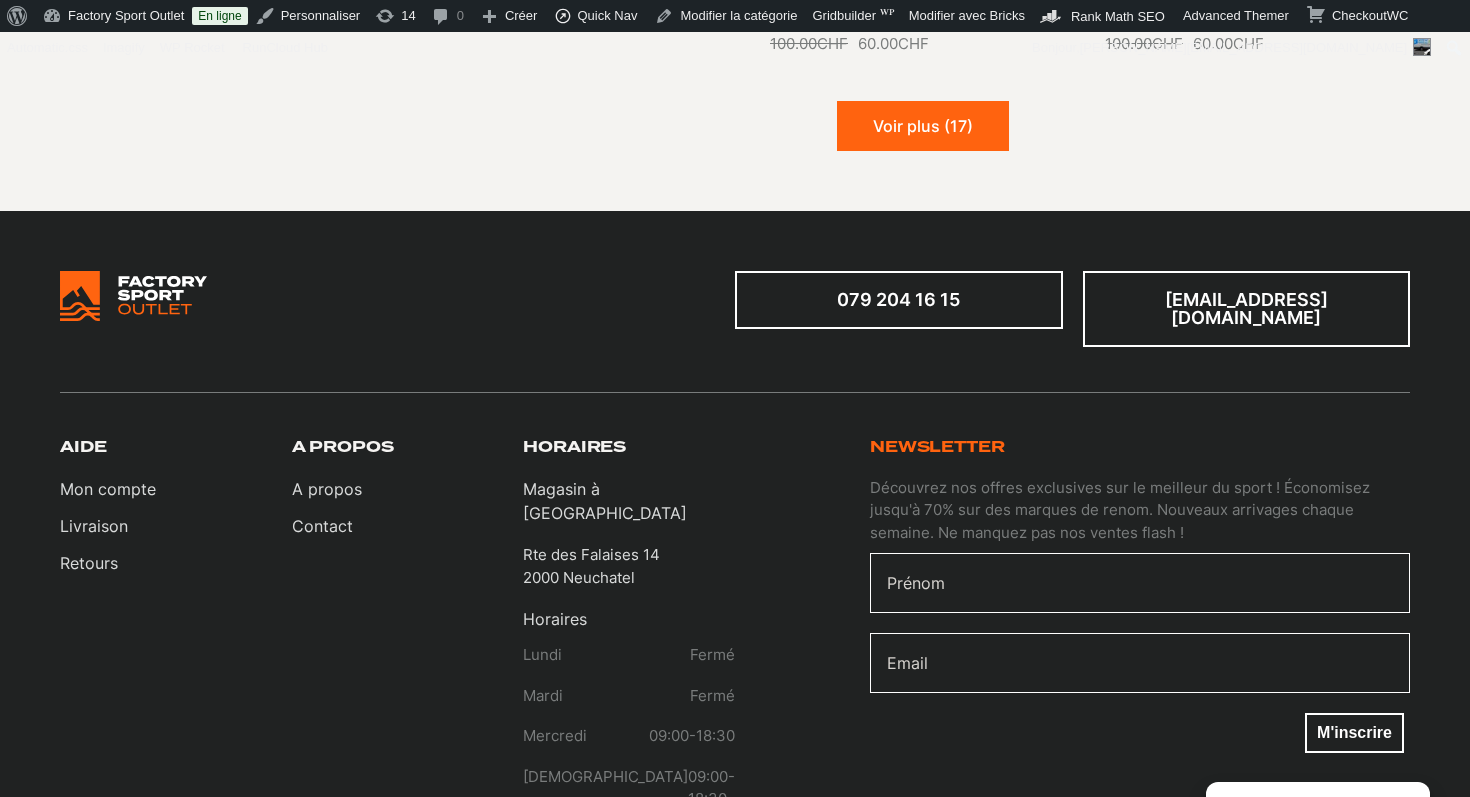 click on "079 204 16 15" at bounding box center [899, 300] 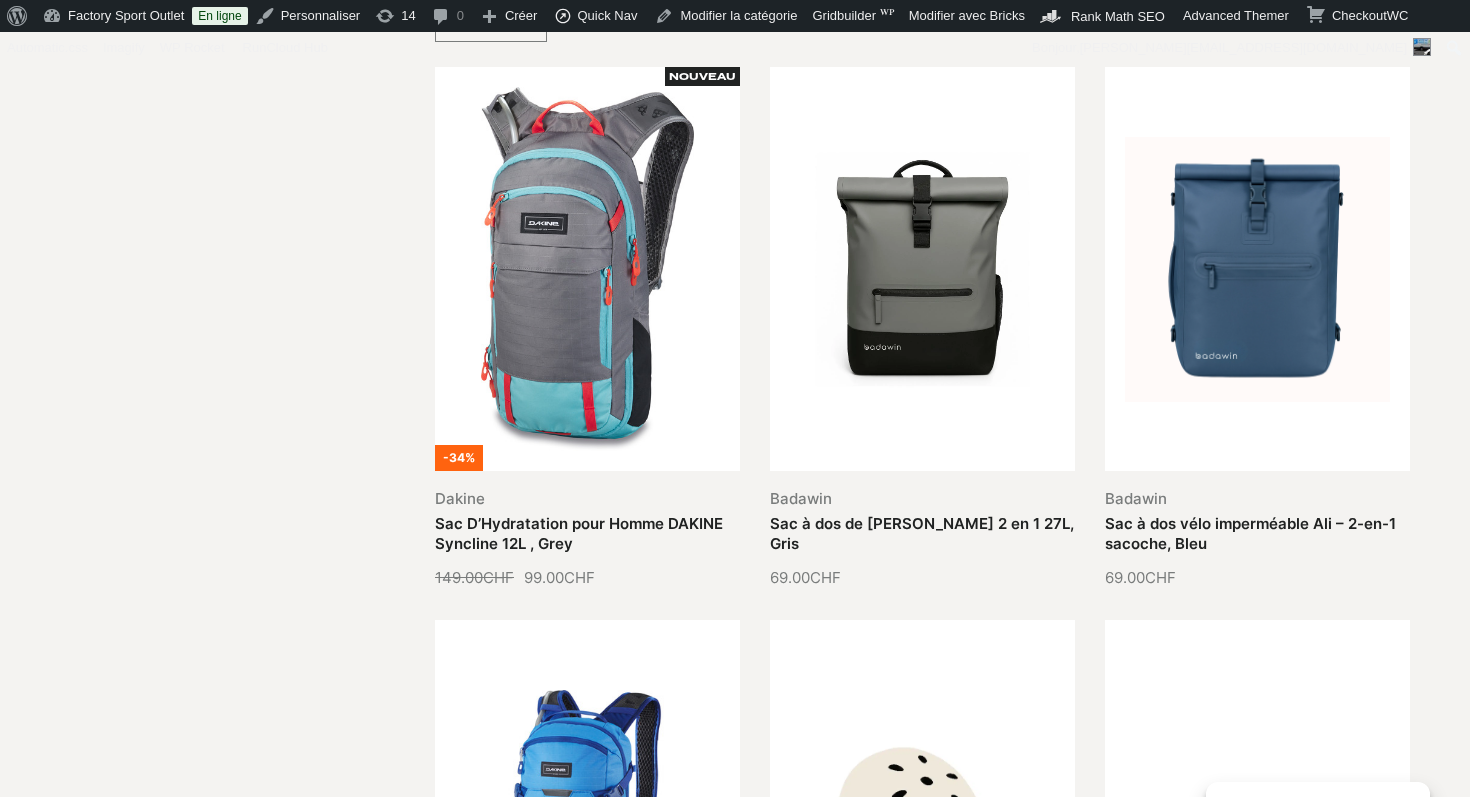 scroll, scrollTop: 0, scrollLeft: 0, axis: both 